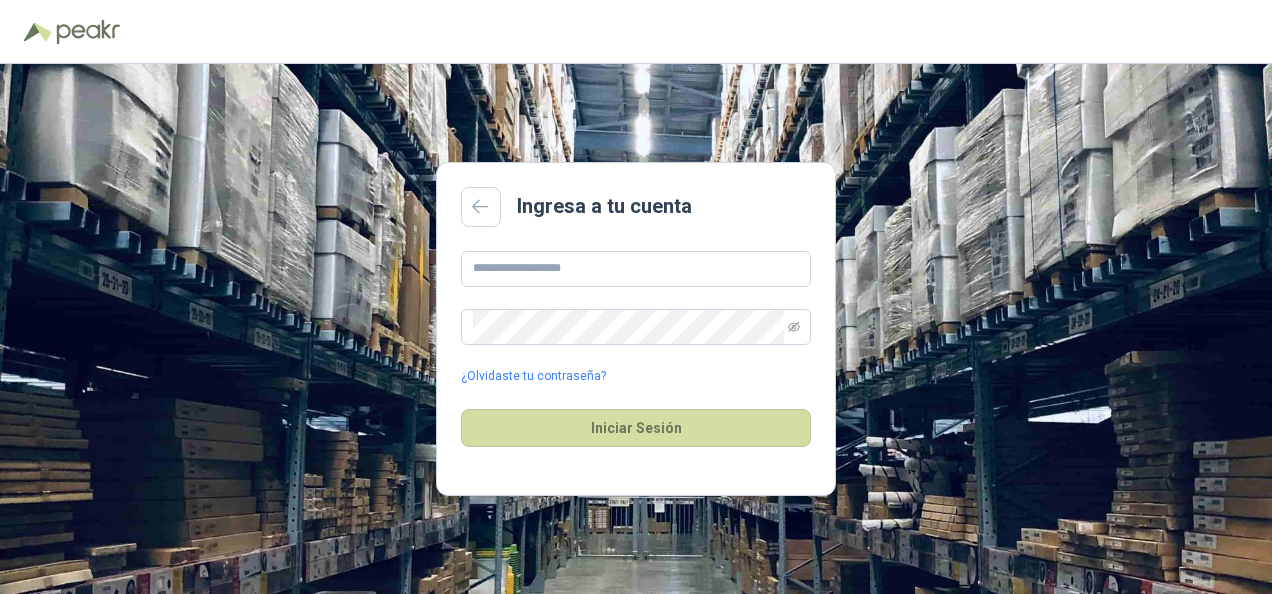scroll, scrollTop: 0, scrollLeft: 0, axis: both 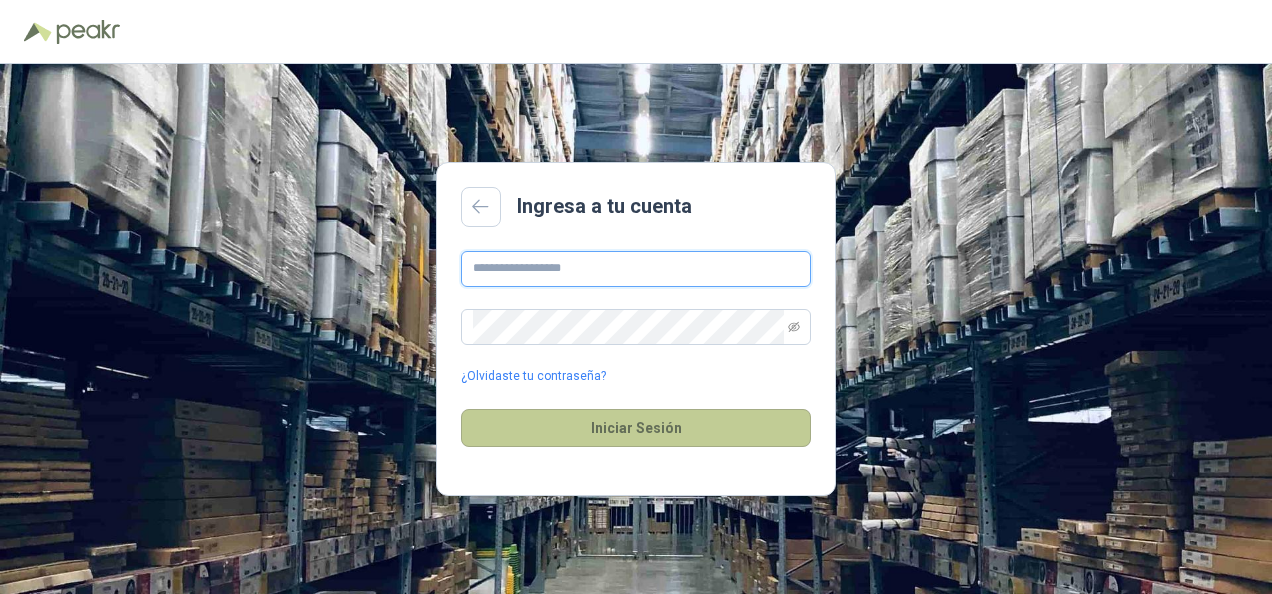 type on "**********" 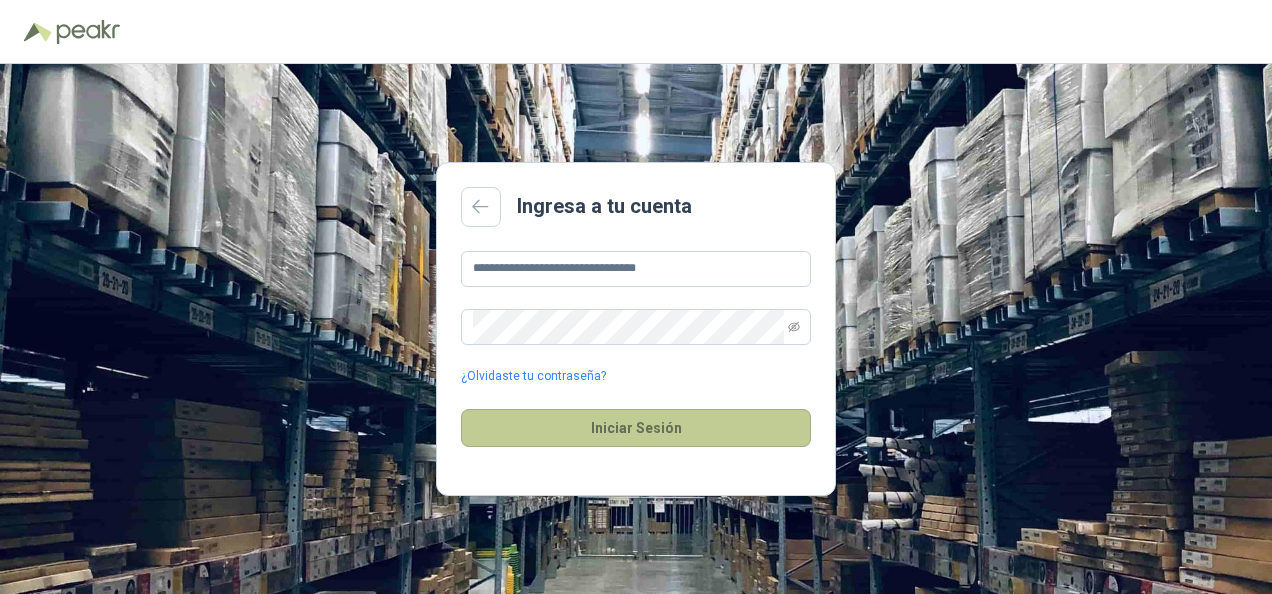 click on "Iniciar Sesión" at bounding box center (636, 428) 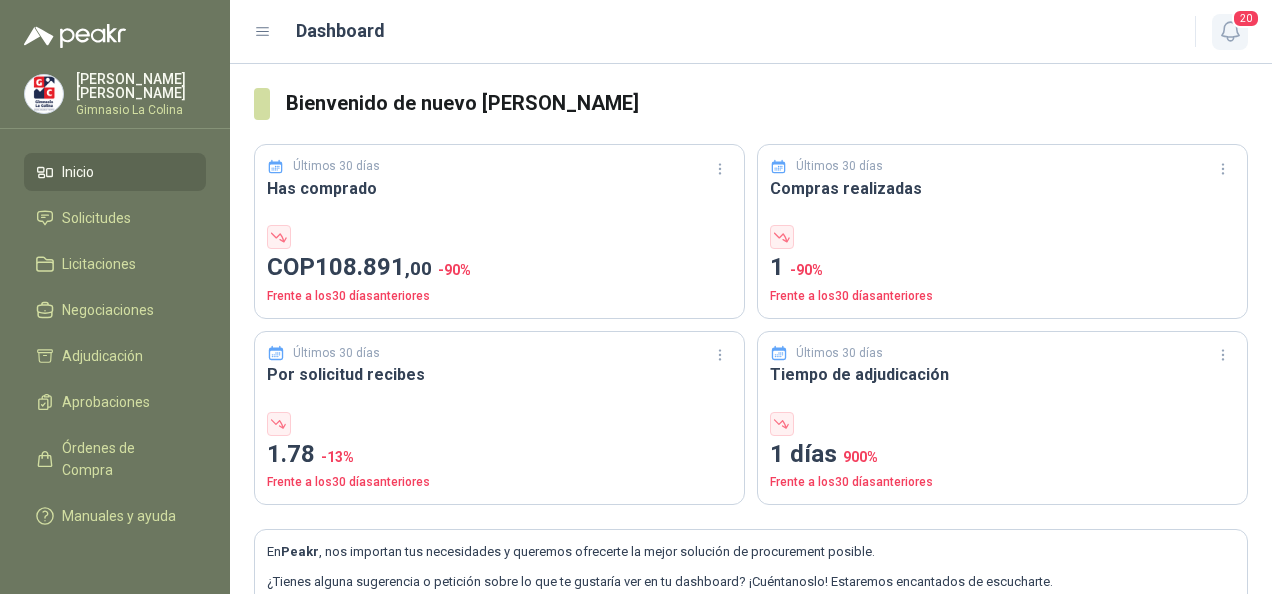 click 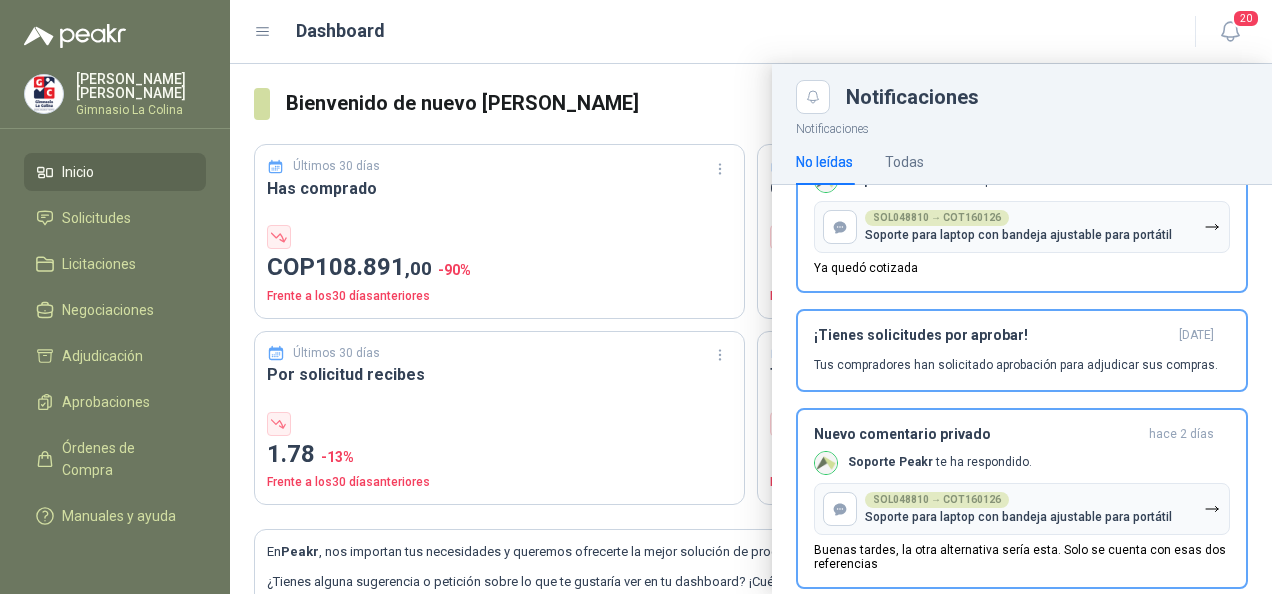 scroll, scrollTop: 384, scrollLeft: 0, axis: vertical 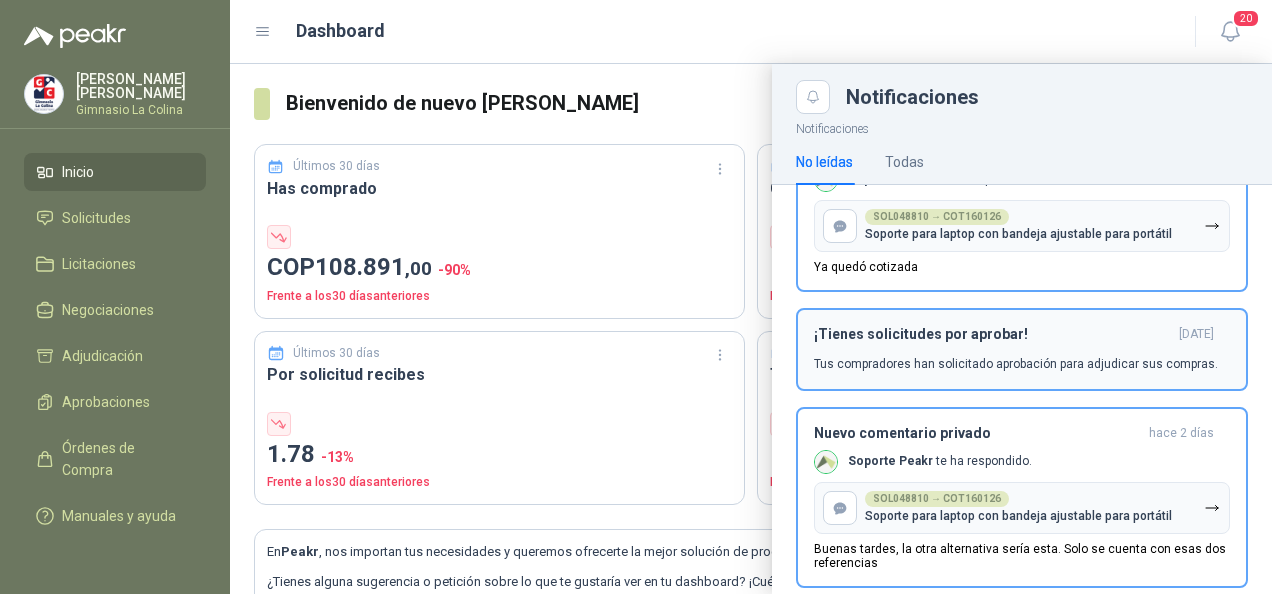 click on "¡Tienes solicitudes por aprobar!" at bounding box center (992, 334) 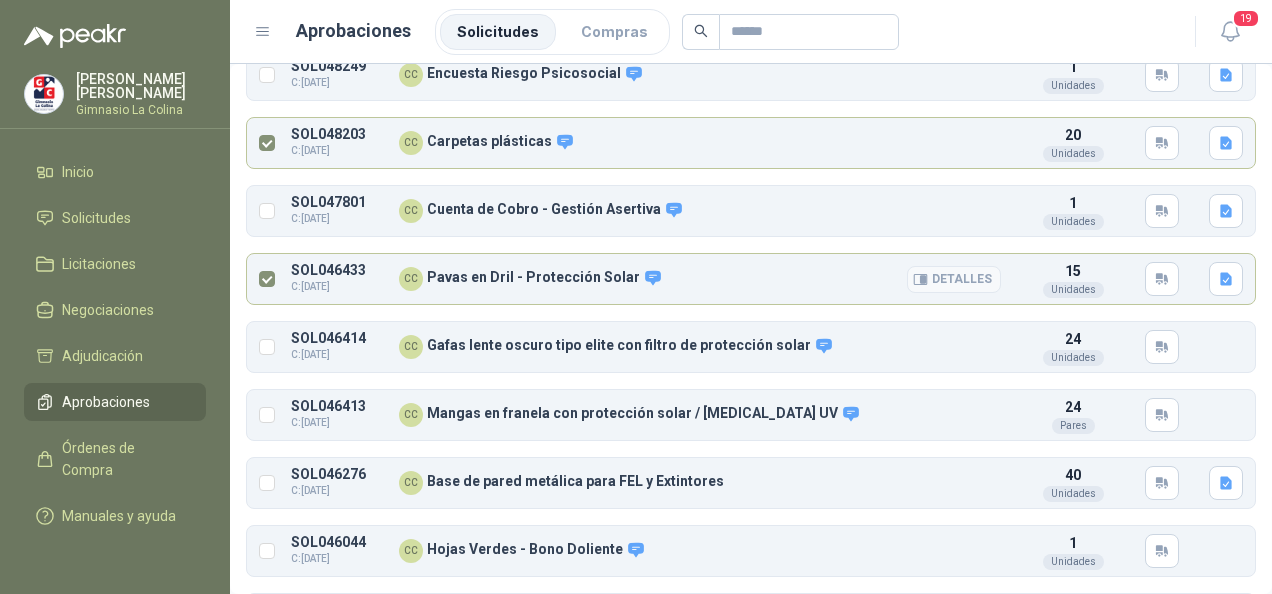 scroll, scrollTop: 79, scrollLeft: 0, axis: vertical 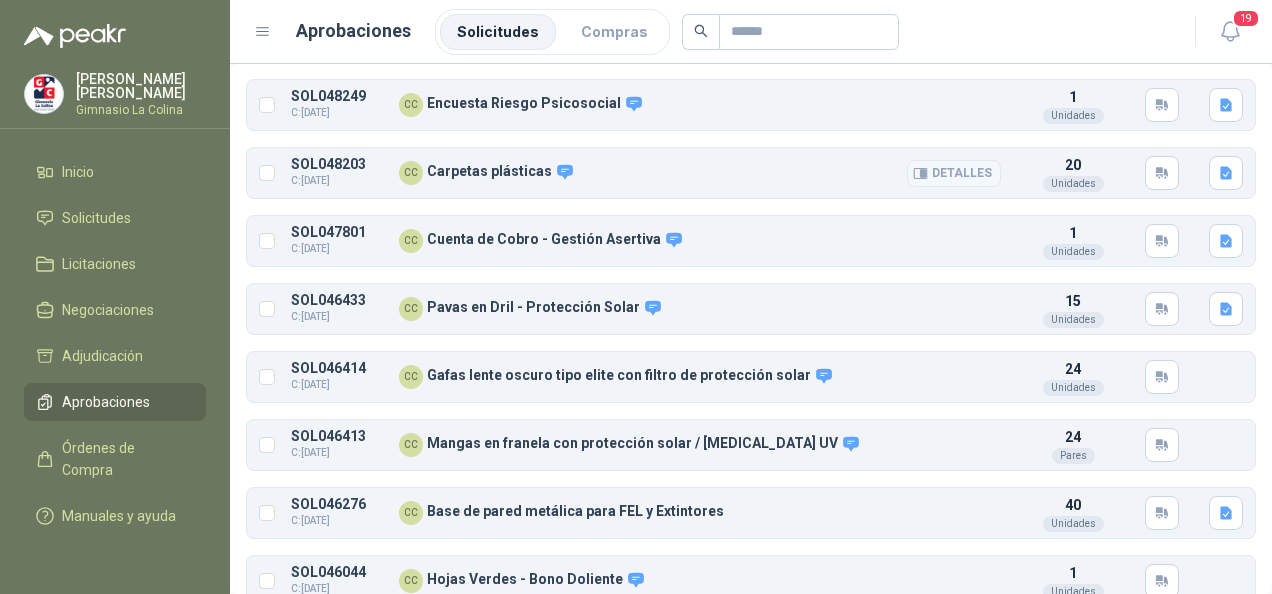 click on "Detalles" at bounding box center (954, 173) 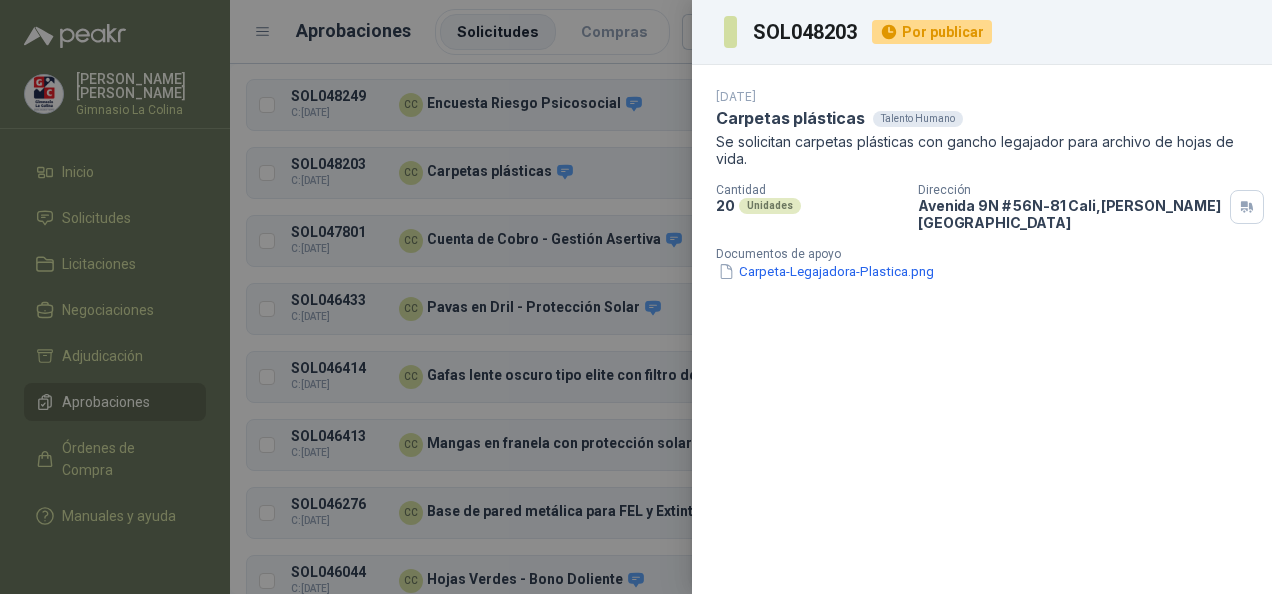 click at bounding box center (636, 297) 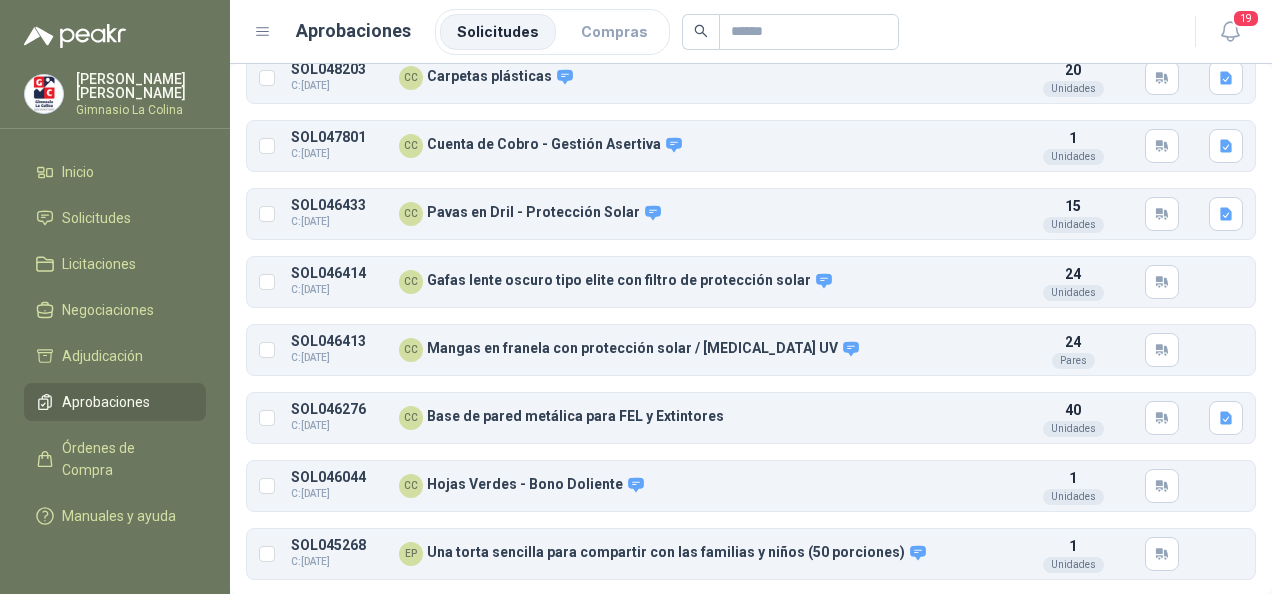 scroll, scrollTop: 154, scrollLeft: 0, axis: vertical 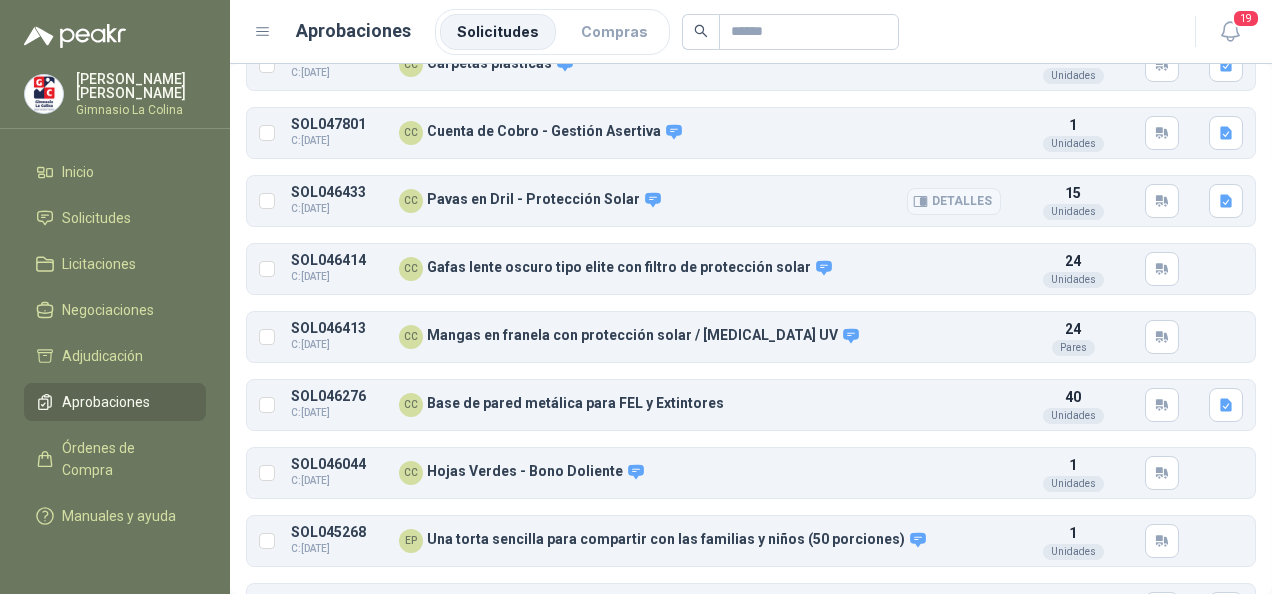 click on "Detalles" at bounding box center [954, 201] 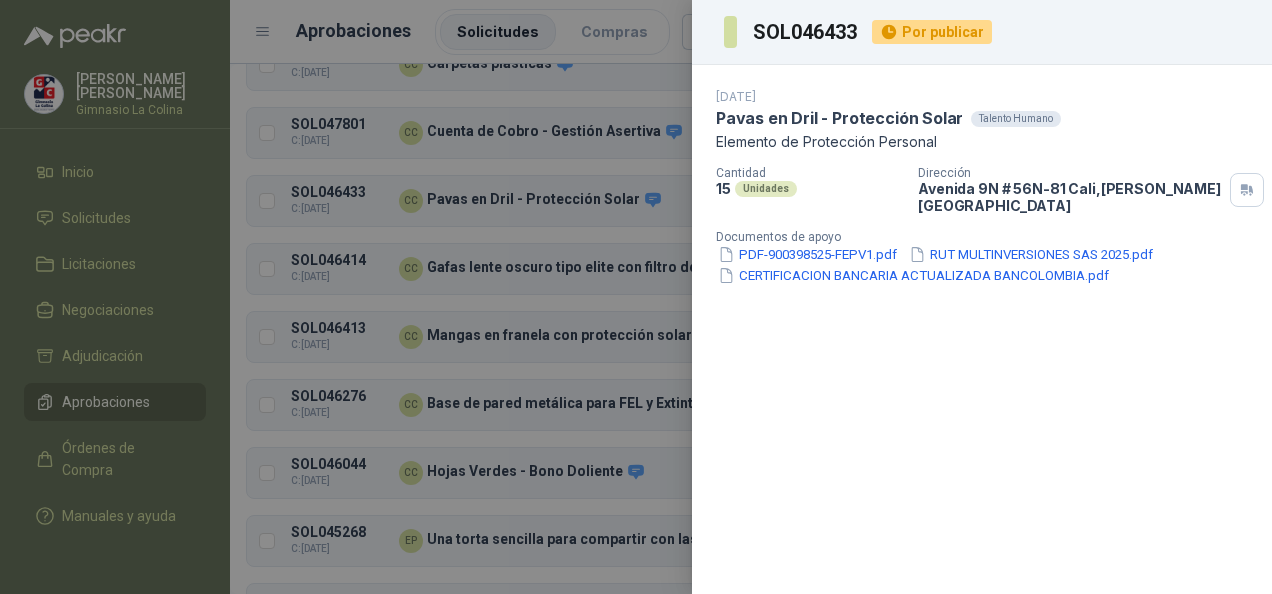 click at bounding box center [636, 297] 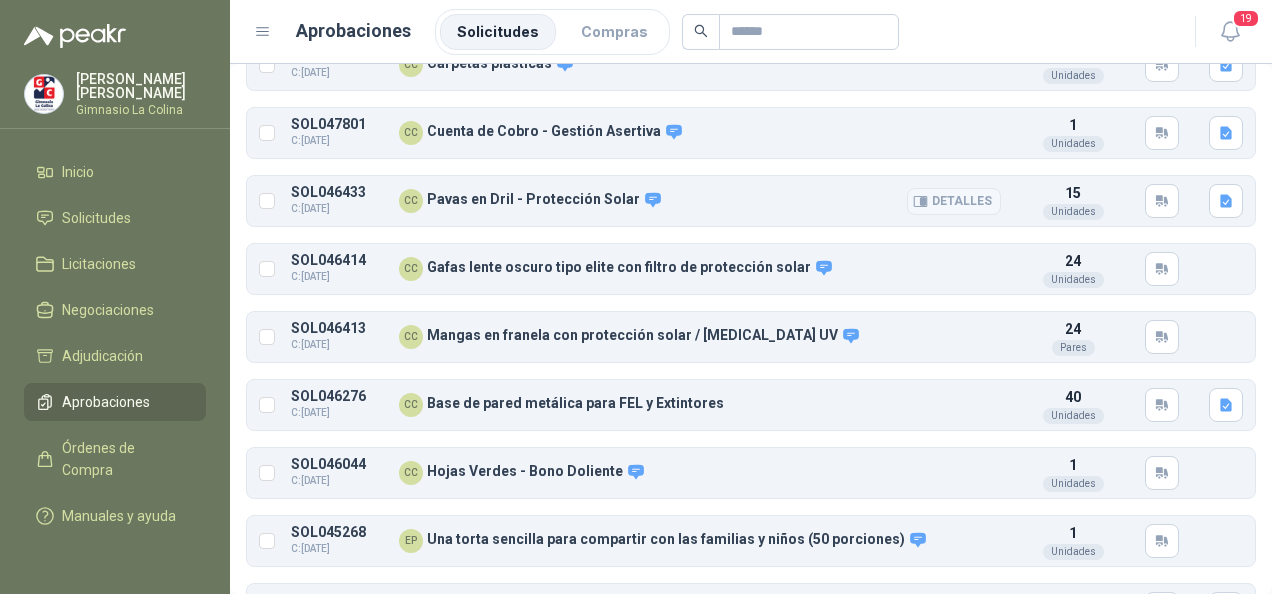 click on "Detalles" at bounding box center [954, 201] 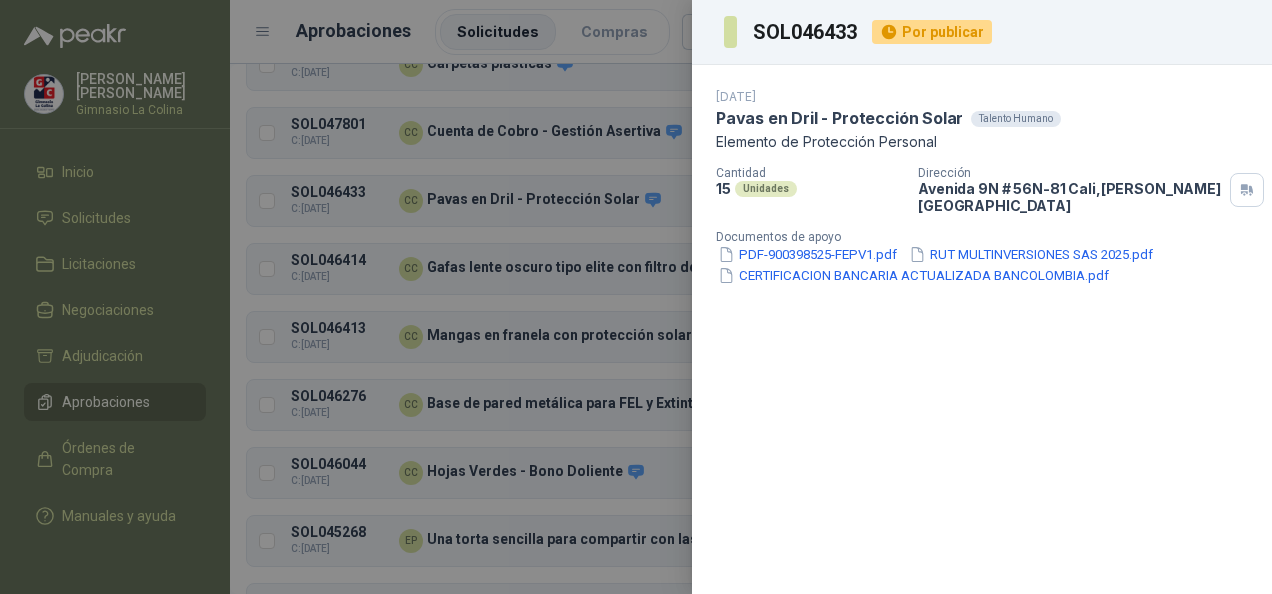 click at bounding box center (636, 297) 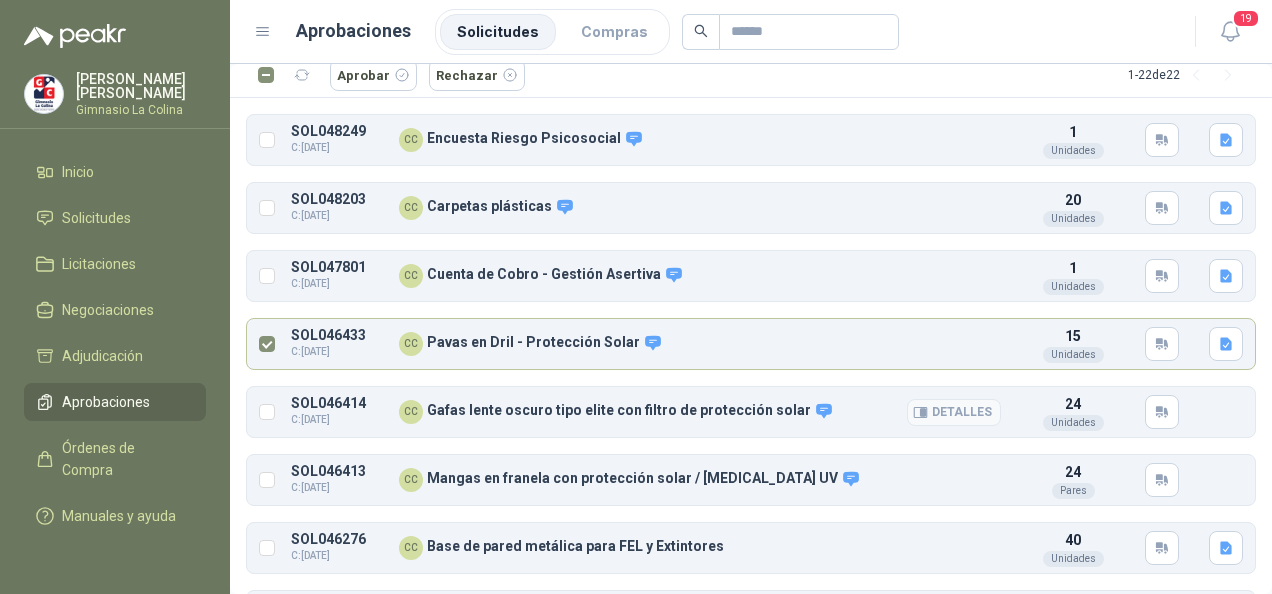scroll, scrollTop: 0, scrollLeft: 0, axis: both 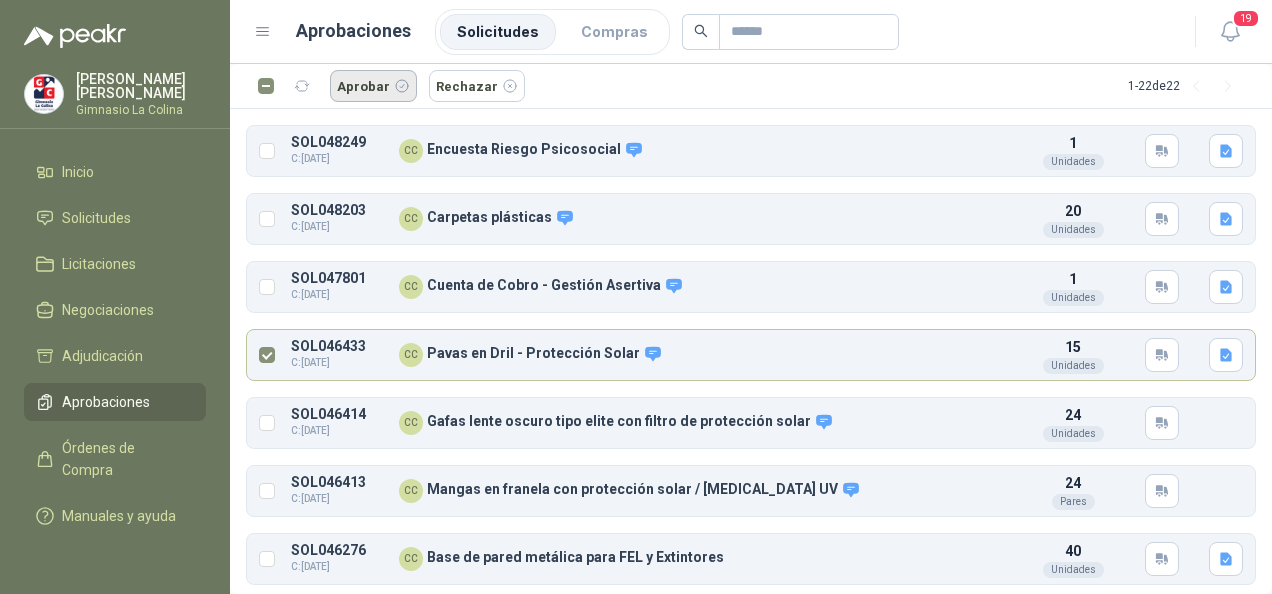 click on "Aprobar" at bounding box center (373, 86) 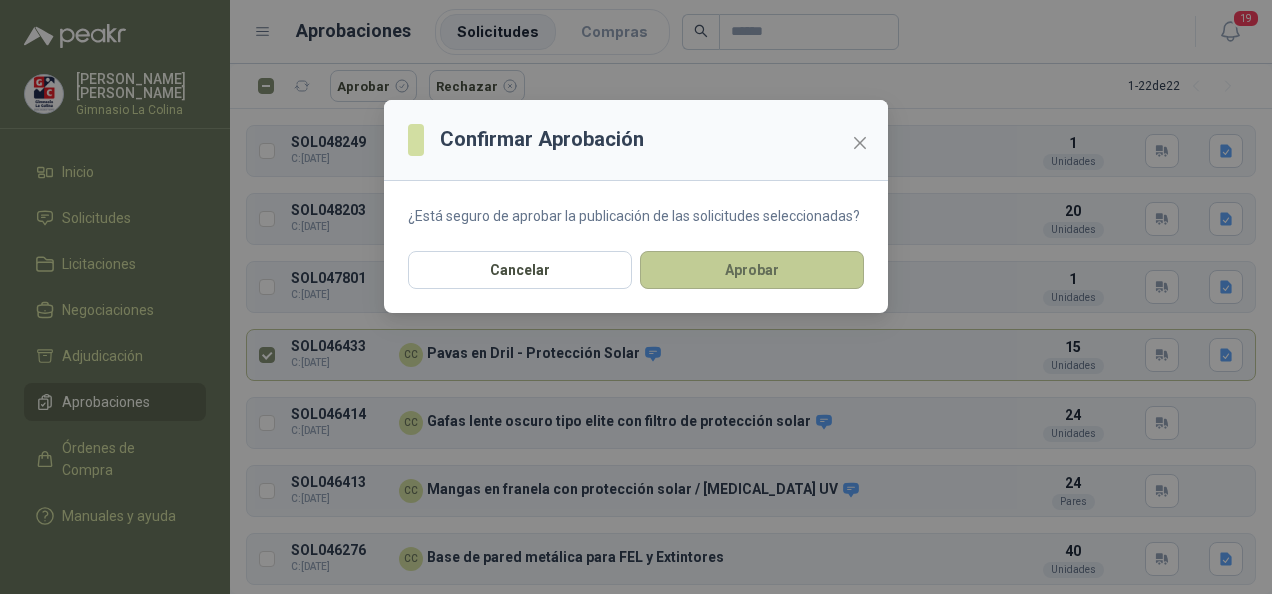 click on "Aprobar" at bounding box center (752, 270) 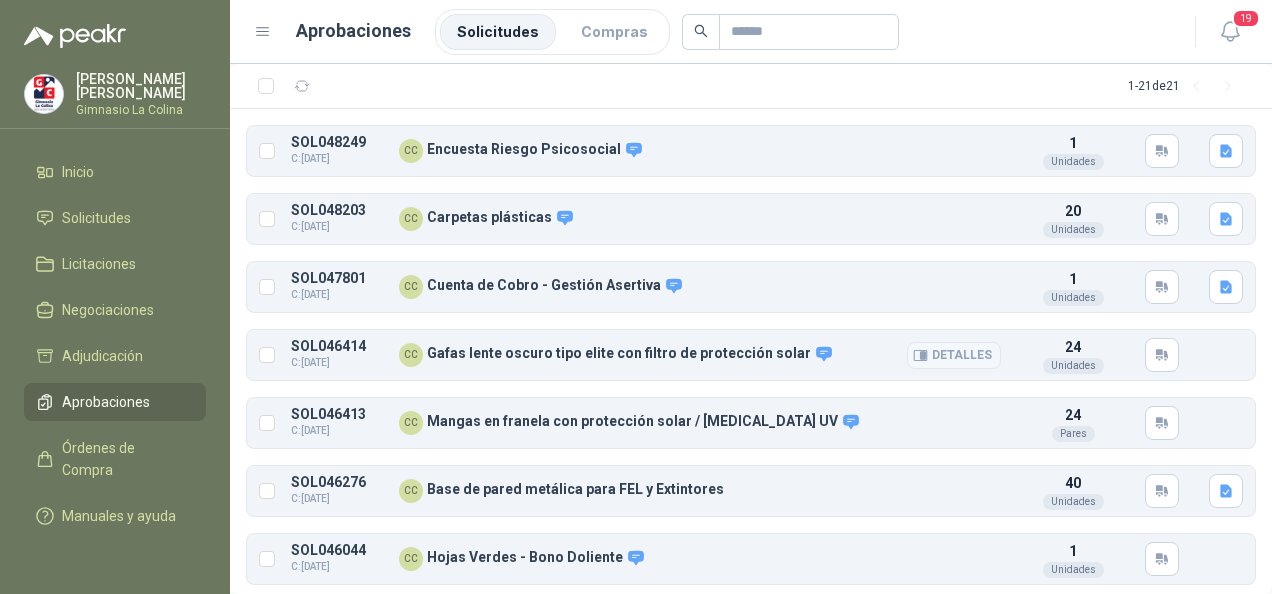 click on "Detalles" at bounding box center (954, 355) 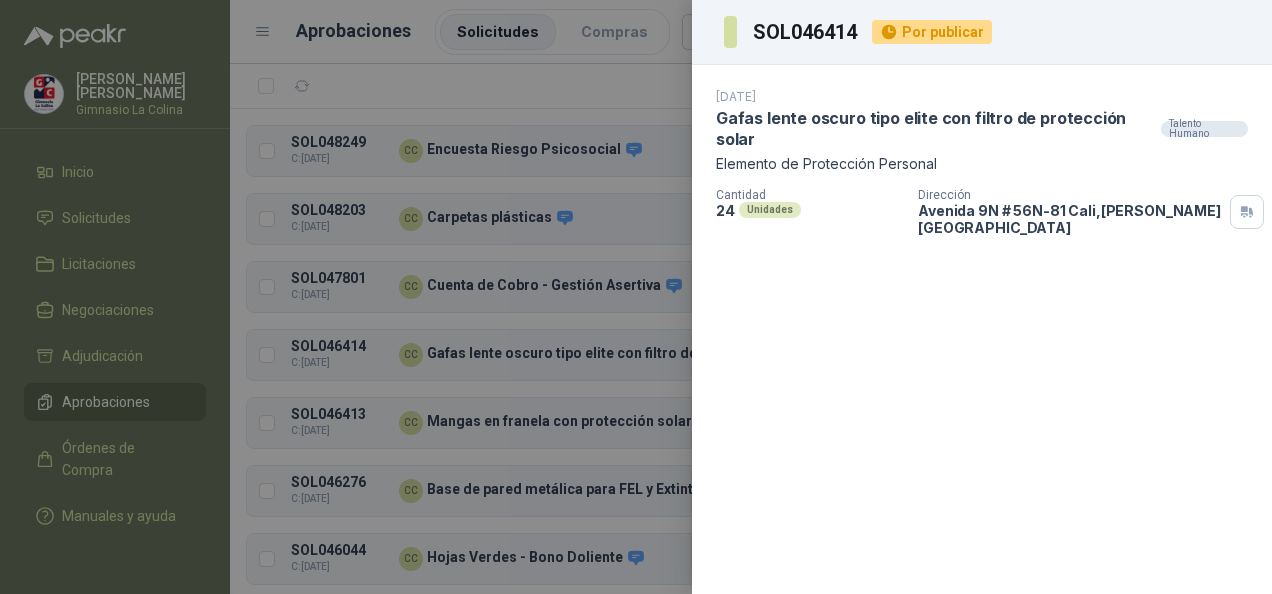 click at bounding box center (636, 297) 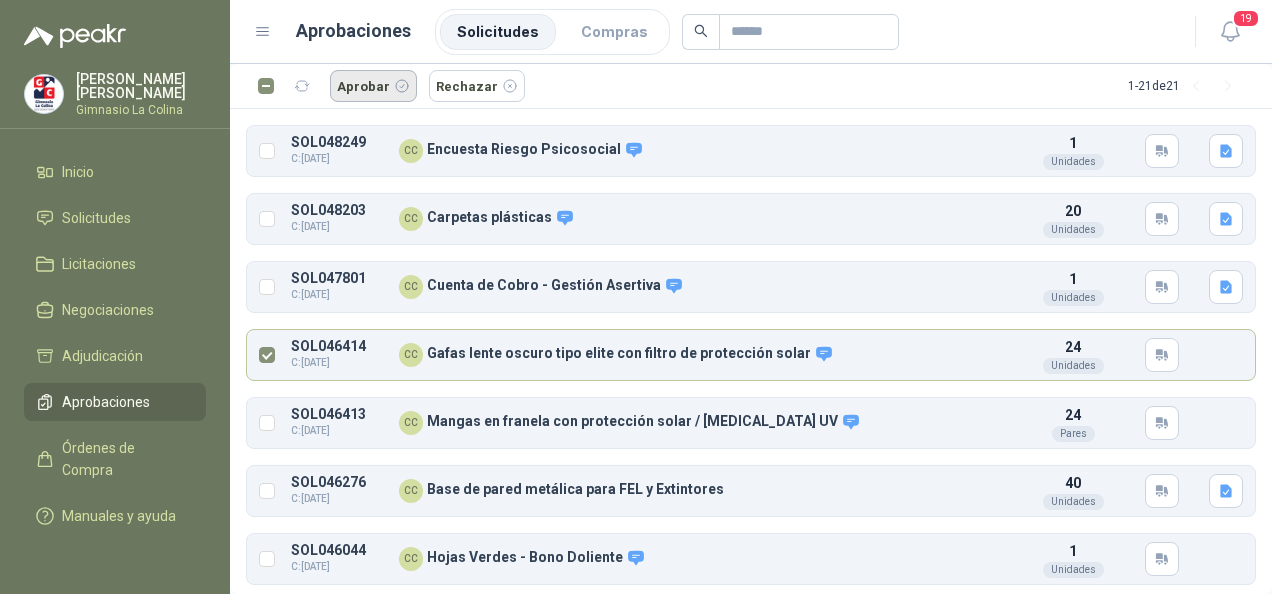 click on "Aprobar" at bounding box center [373, 86] 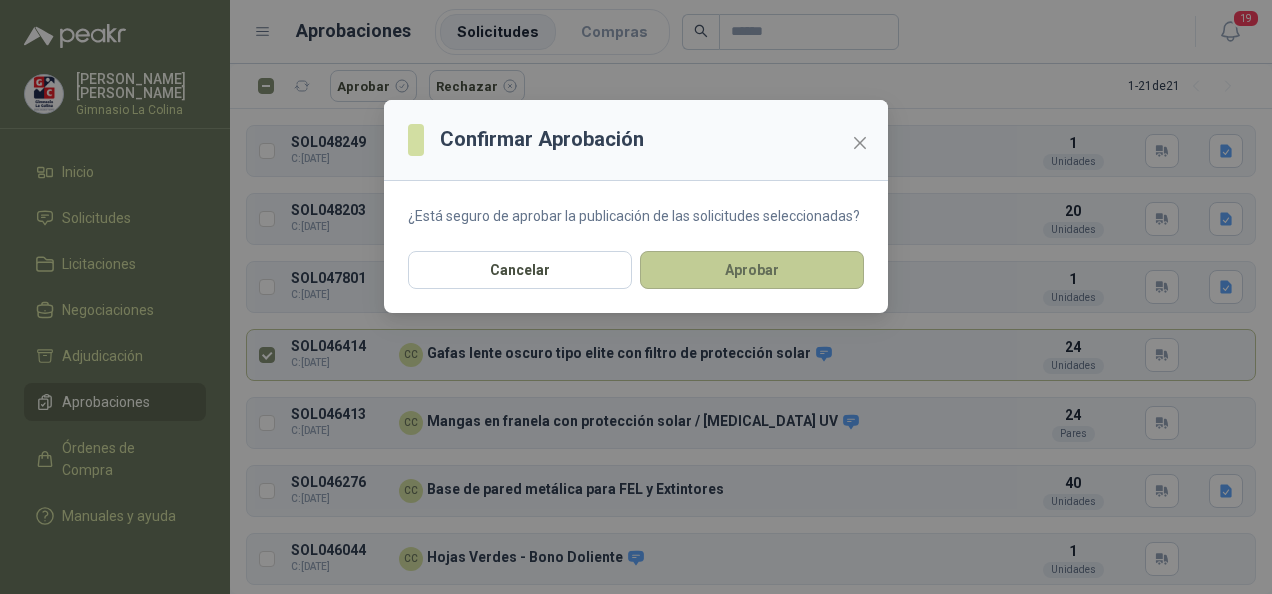 click on "Aprobar" at bounding box center [752, 270] 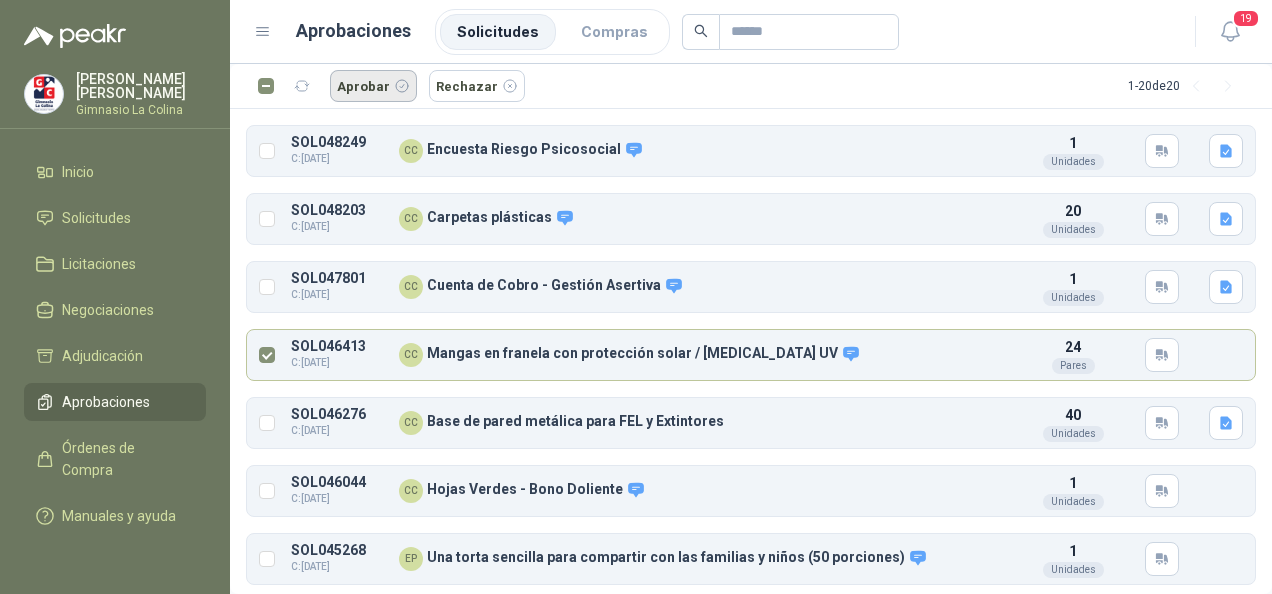 click on "Aprobar" at bounding box center [373, 86] 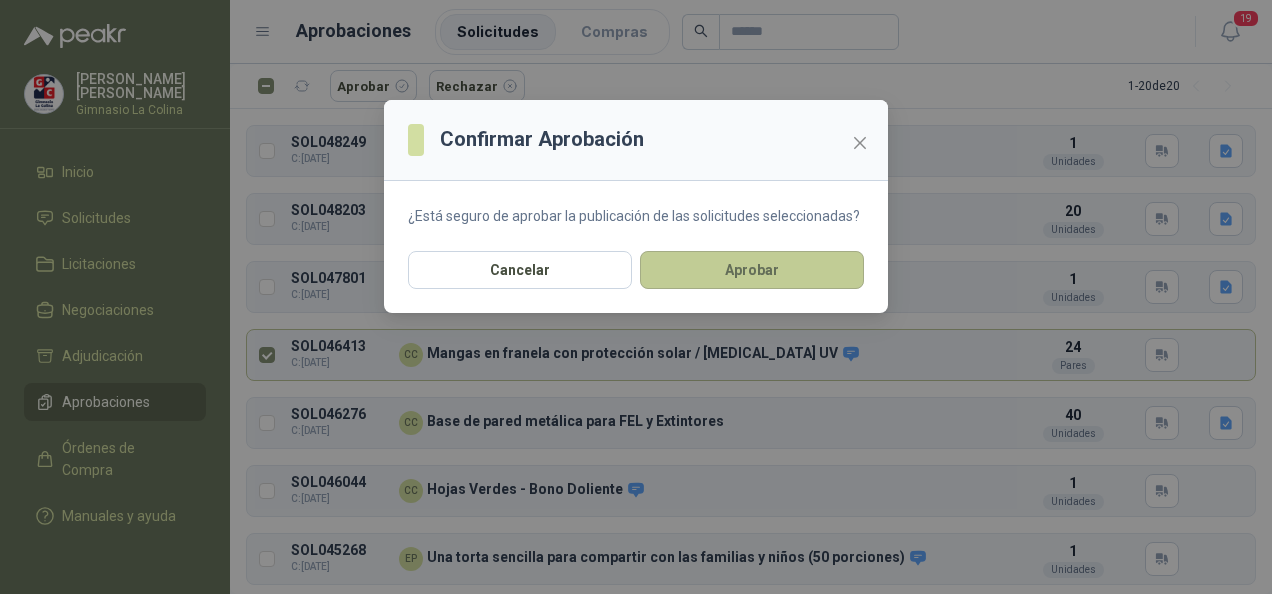 click on "Aprobar" at bounding box center (752, 270) 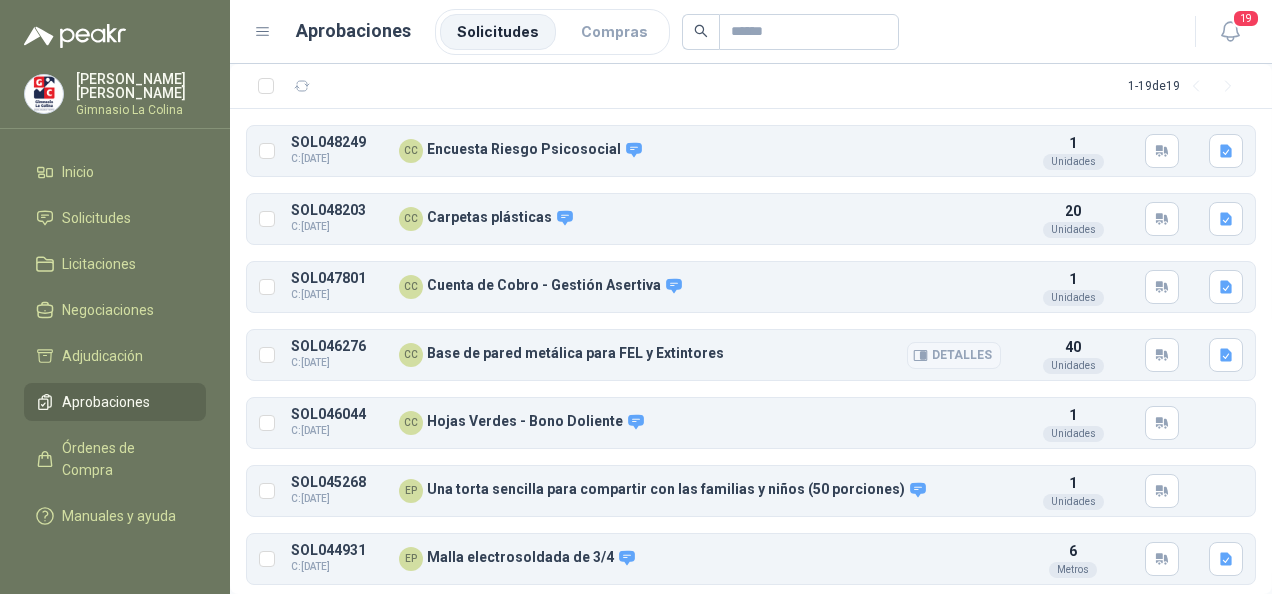 click on "Detalles" at bounding box center (954, 355) 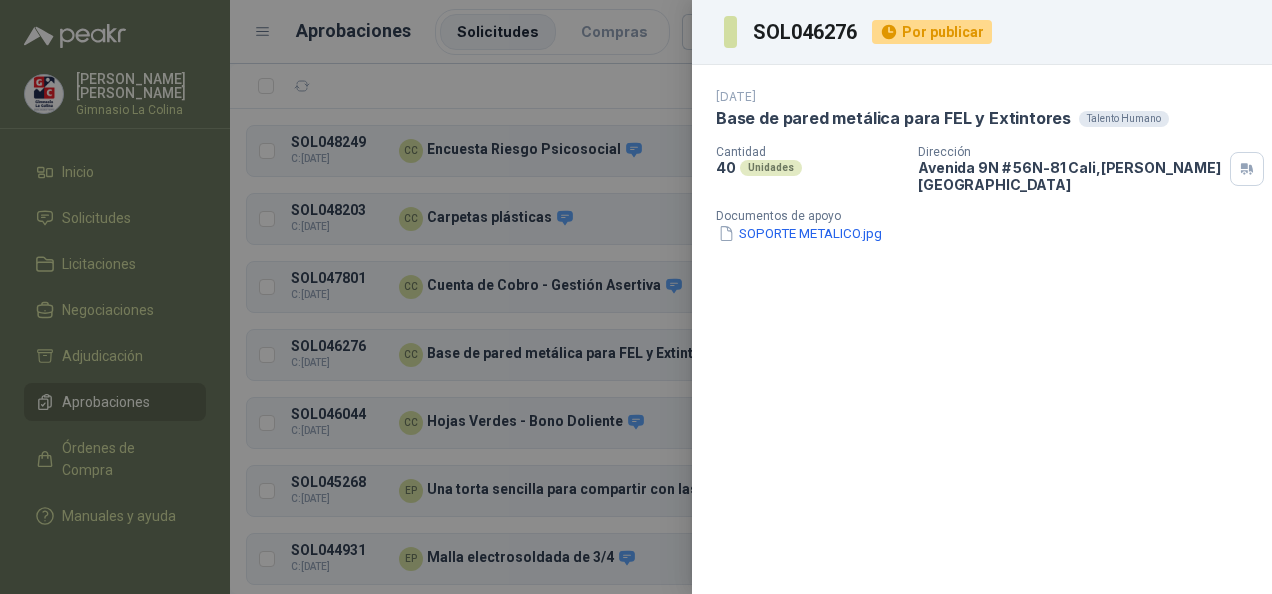 click at bounding box center (636, 297) 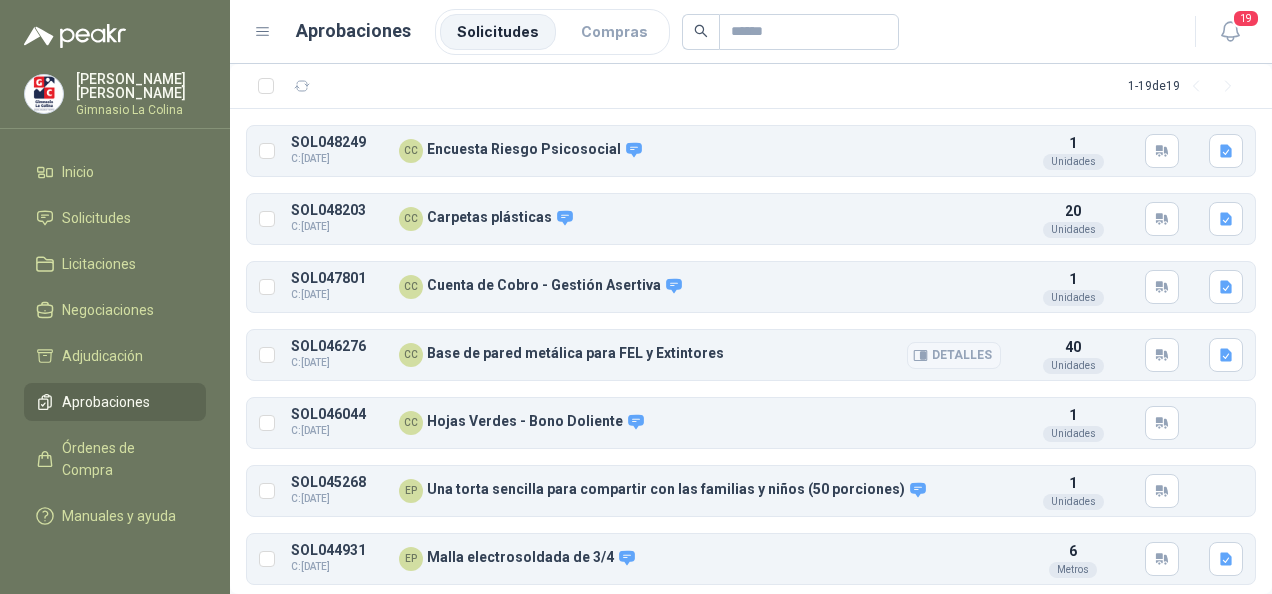 click on "Detalles" at bounding box center (954, 355) 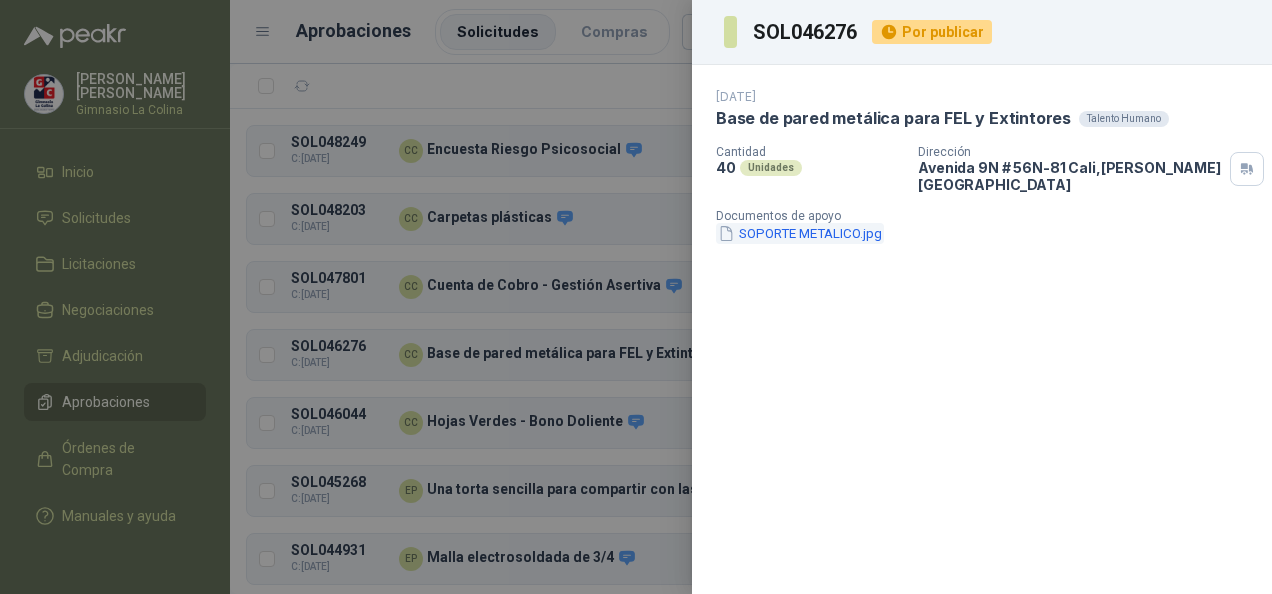 click on "SOPORTE METALICO.jpg" at bounding box center [800, 233] 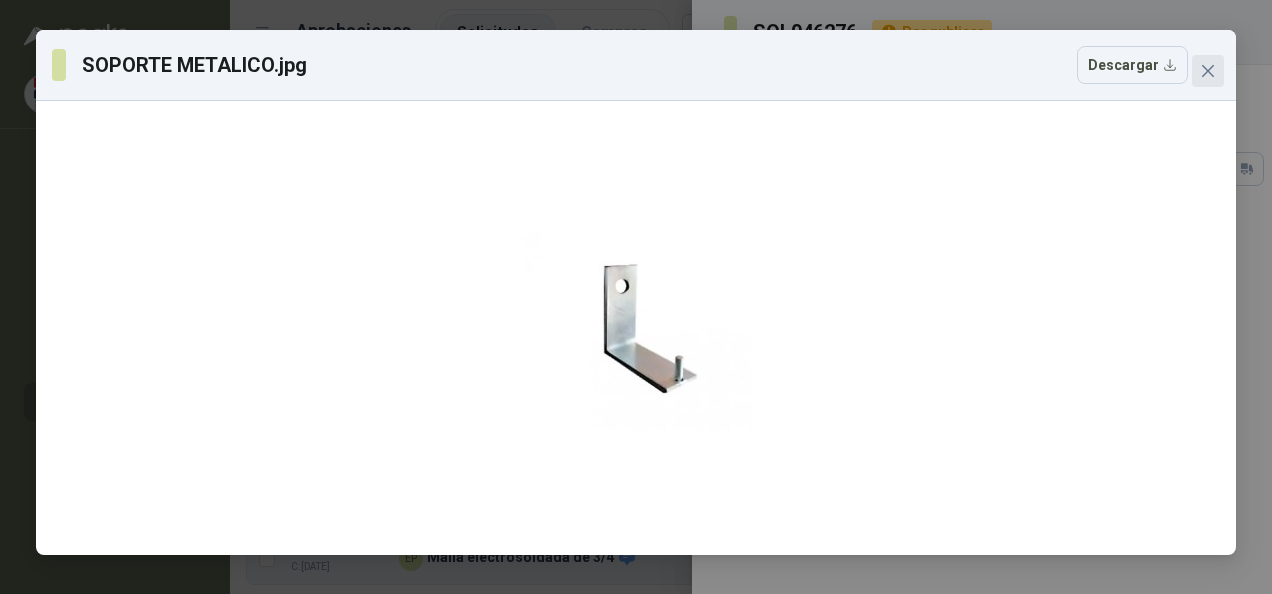 click 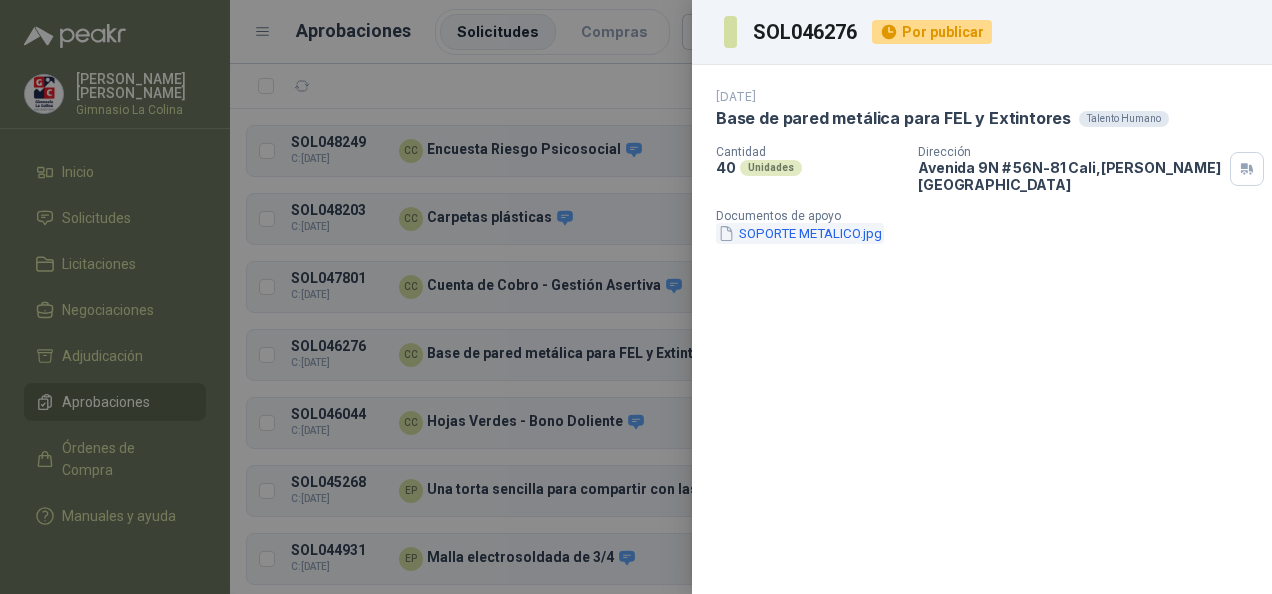 click on "SOPORTE METALICO.jpg" at bounding box center (800, 233) 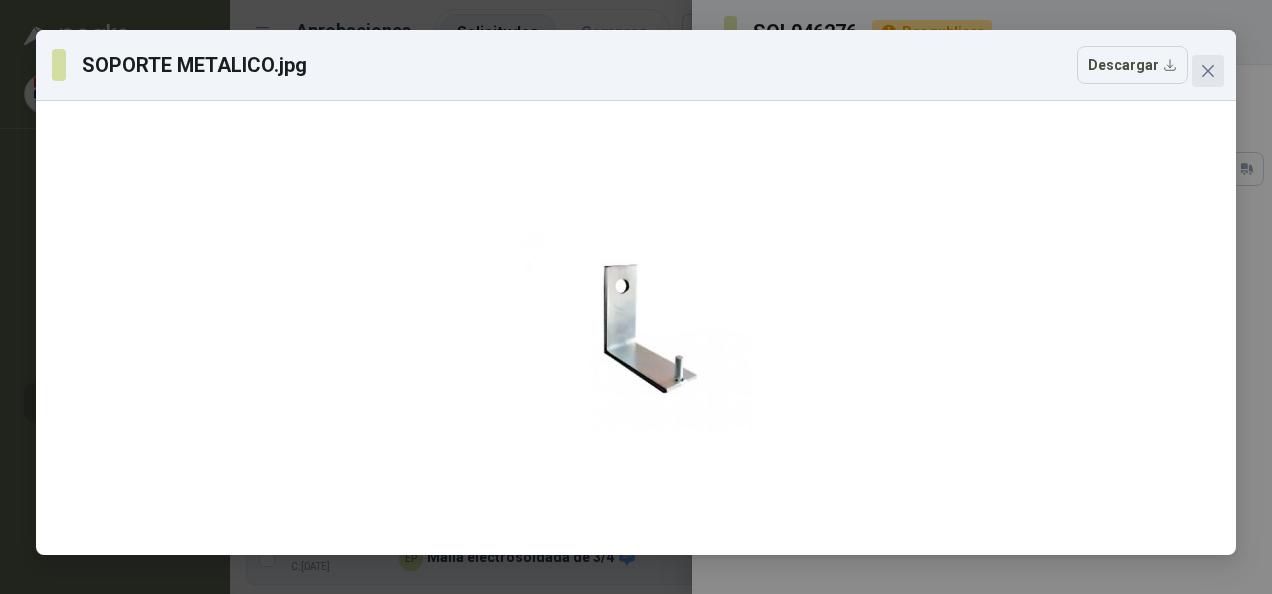 click at bounding box center [1208, 71] 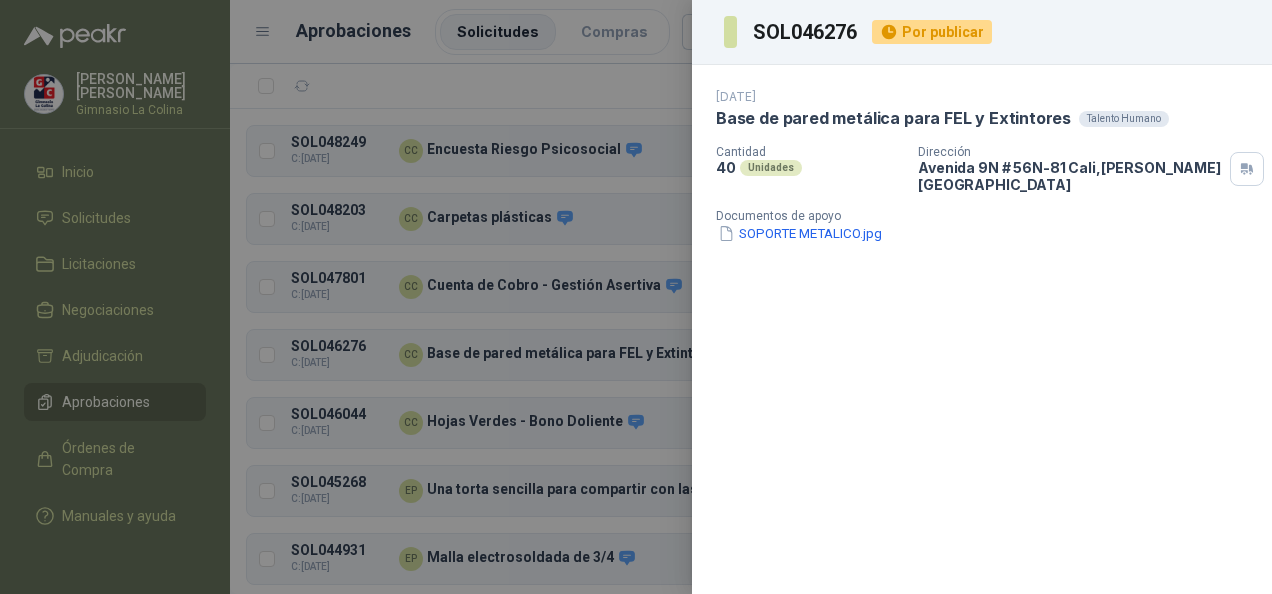 click at bounding box center (636, 297) 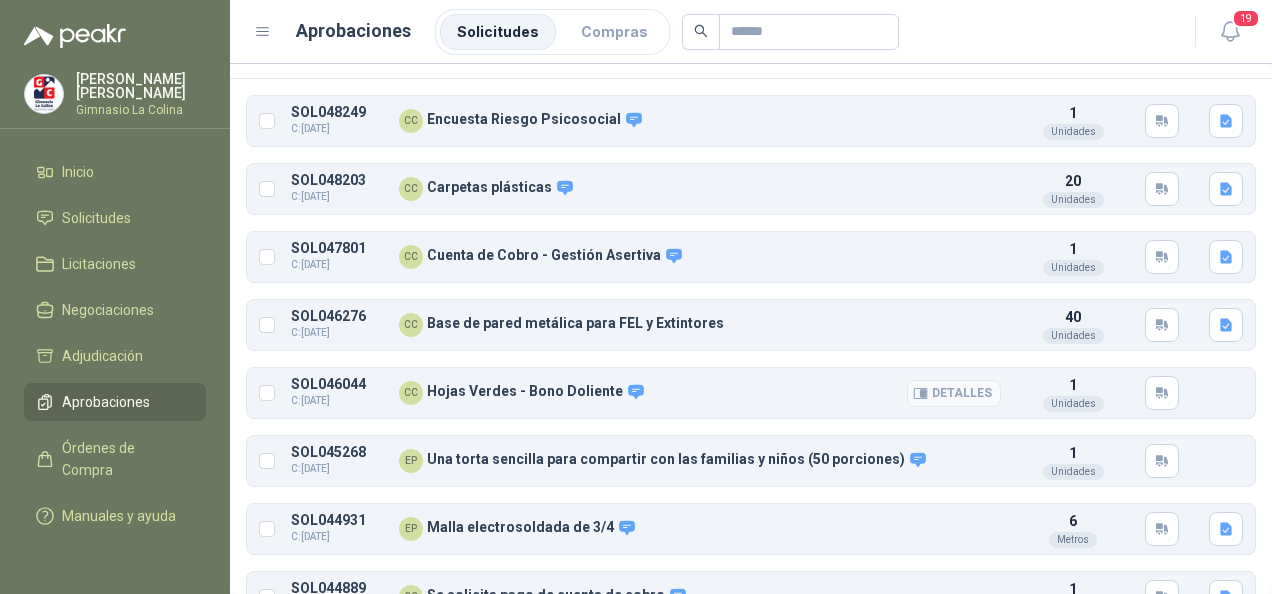 scroll, scrollTop: 31, scrollLeft: 0, axis: vertical 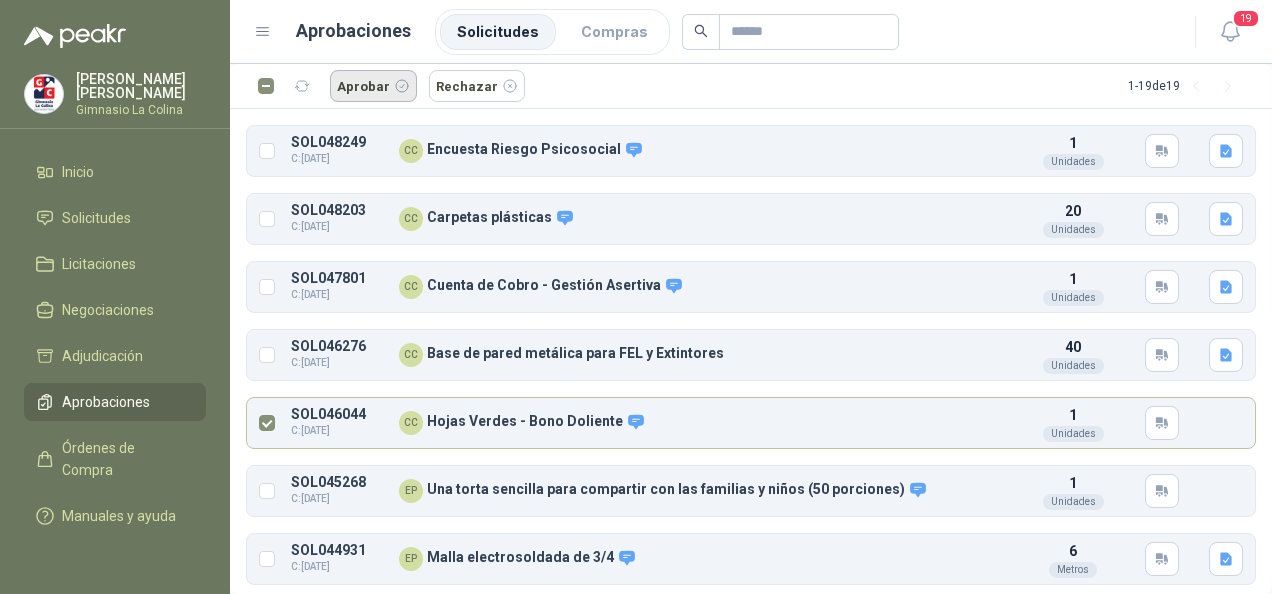 click on "Aprobar" at bounding box center [373, 86] 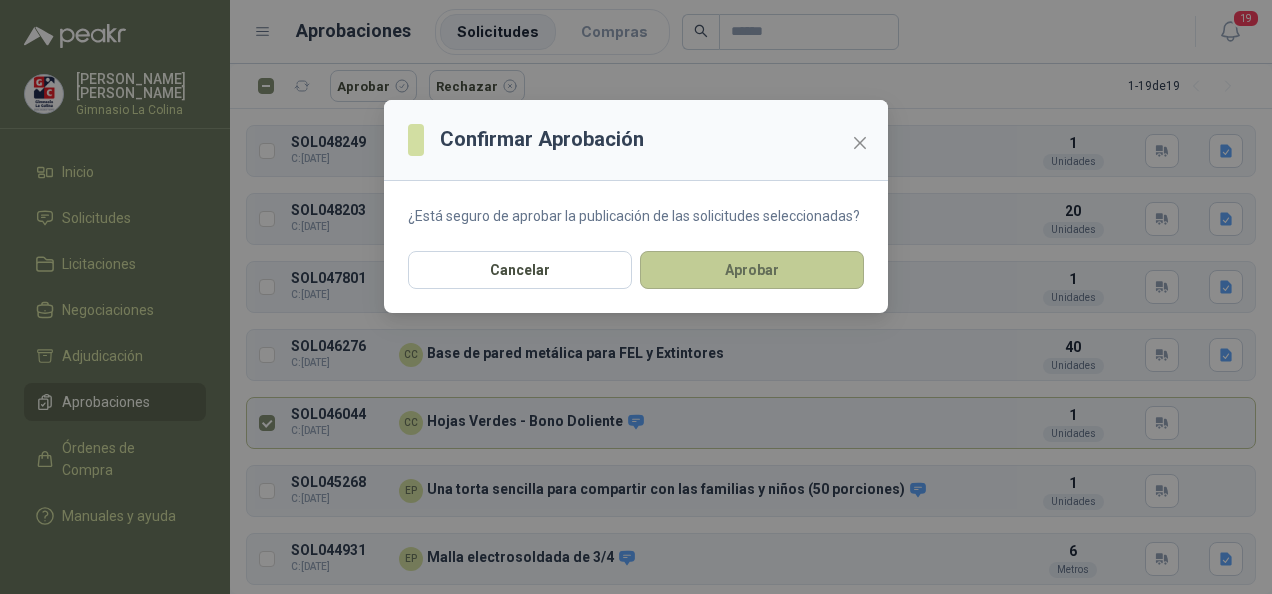 click on "Aprobar" at bounding box center [752, 270] 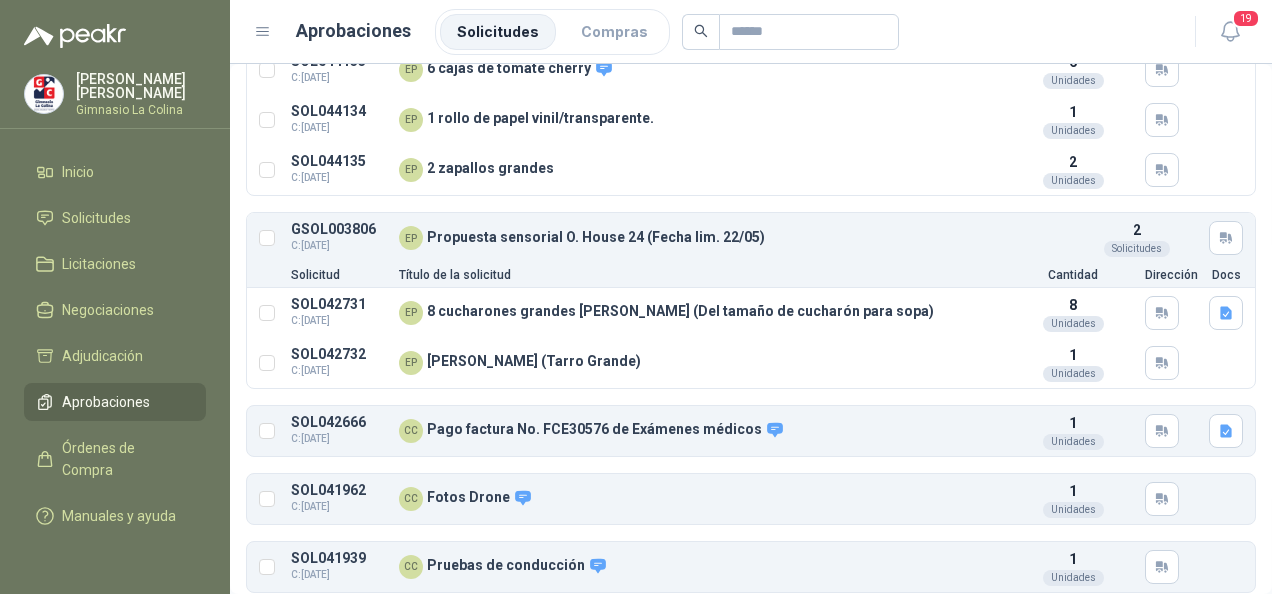 scroll, scrollTop: 1092, scrollLeft: 0, axis: vertical 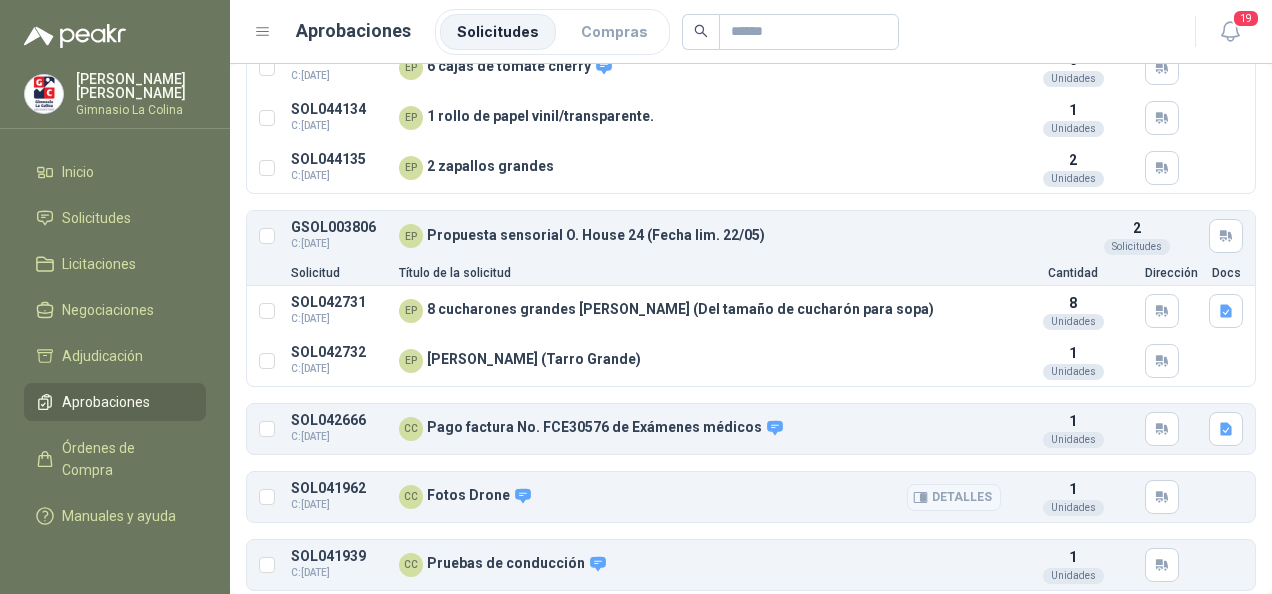 click on "Detalles" at bounding box center [954, 497] 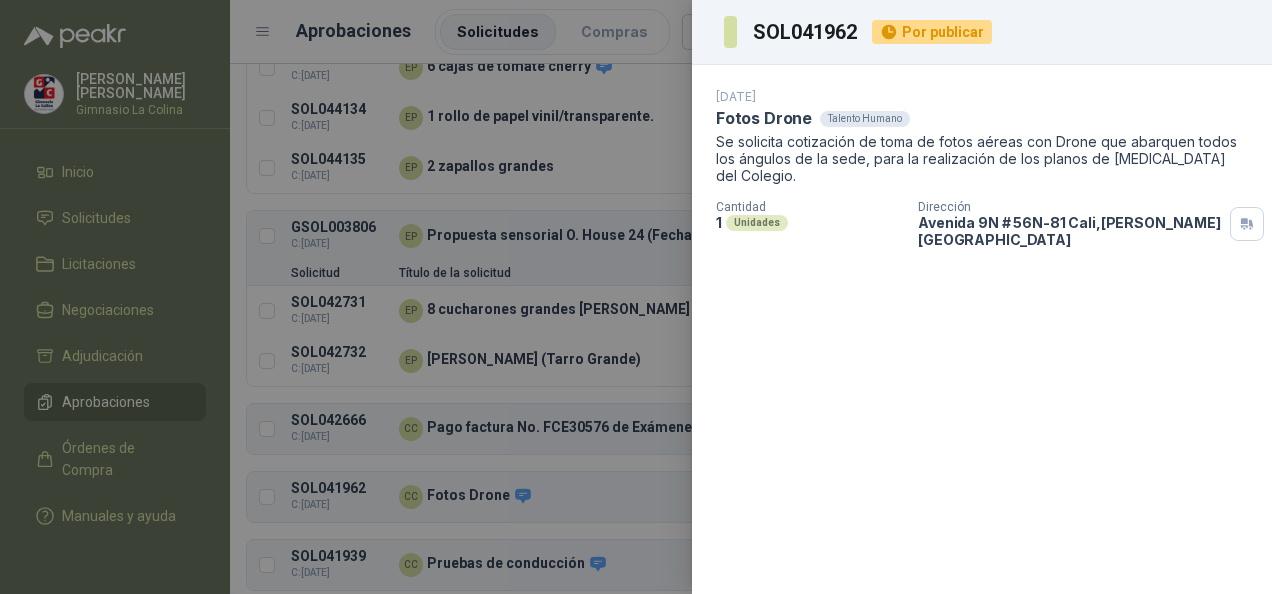 click at bounding box center [636, 297] 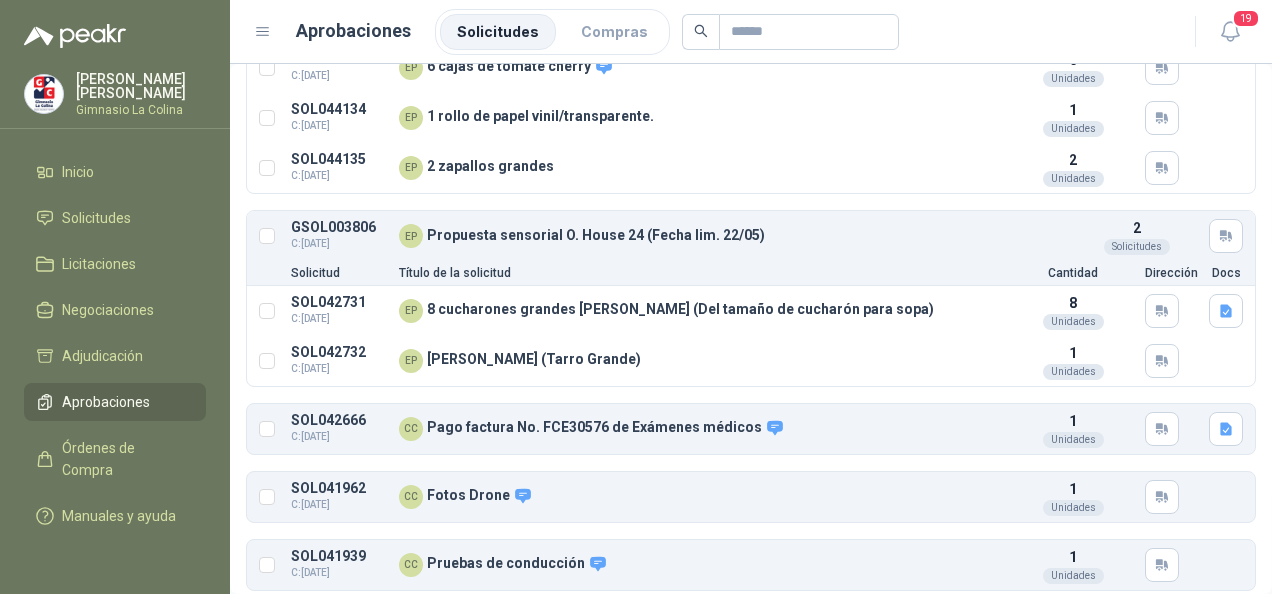 click on "SOL042732 C:  [DATE] EP [PERSON_NAME] (Tarro Grande)     Detalles 1 Unidades" at bounding box center [751, 361] 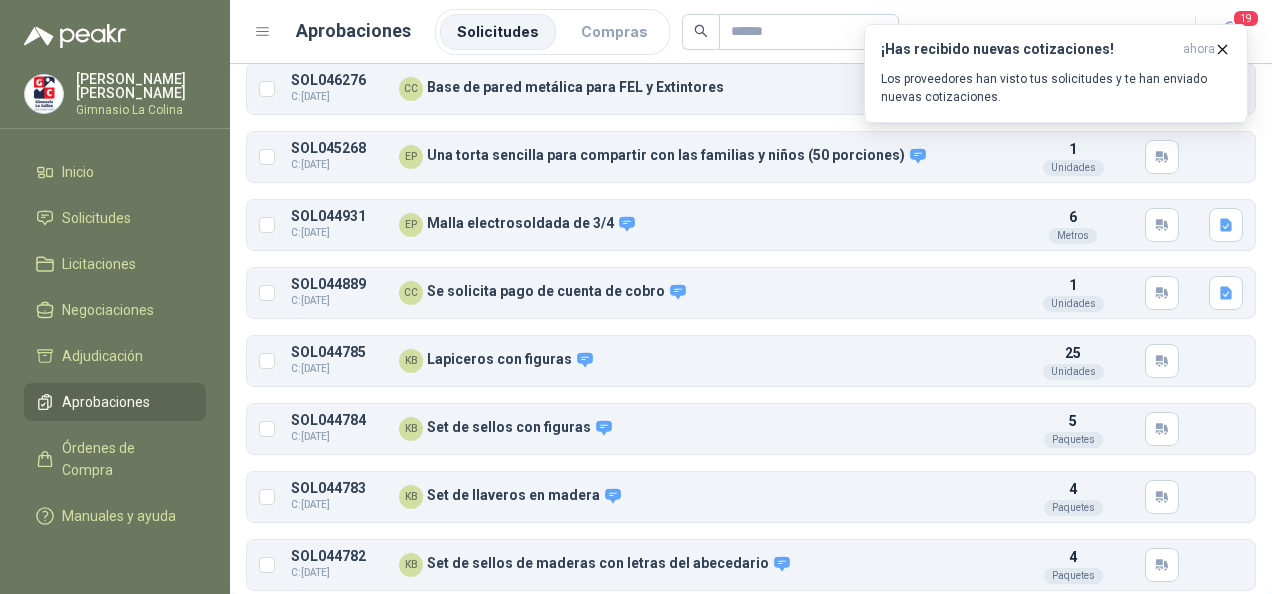 scroll, scrollTop: 268, scrollLeft: 0, axis: vertical 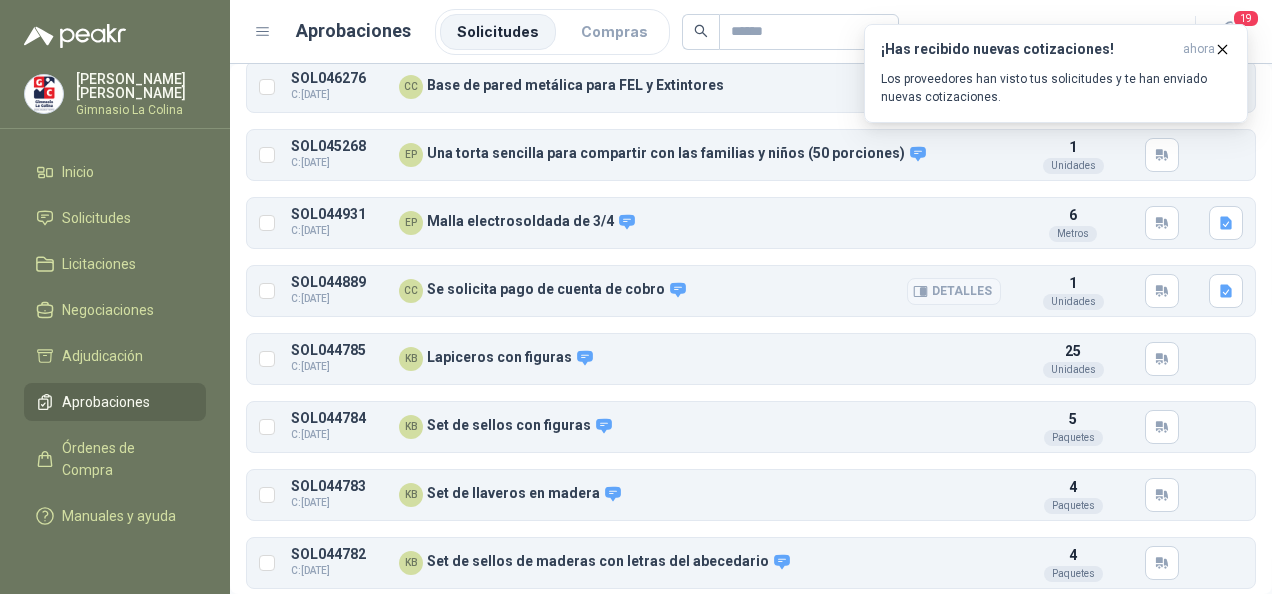 click on "Detalles" at bounding box center [954, 291] 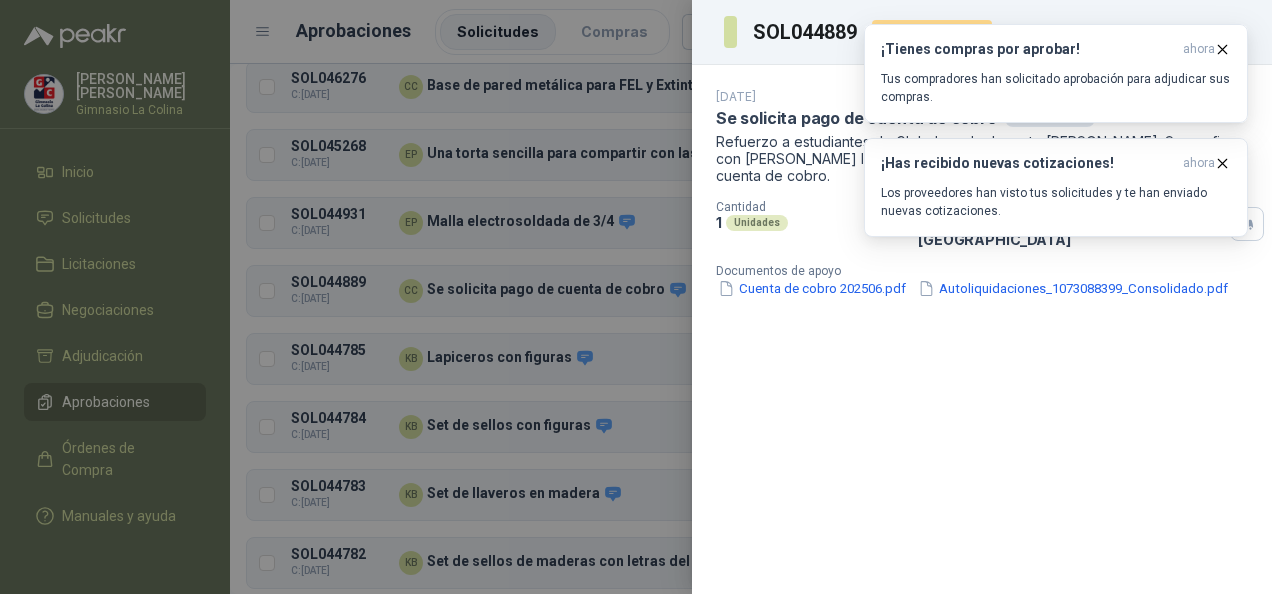click at bounding box center [636, 297] 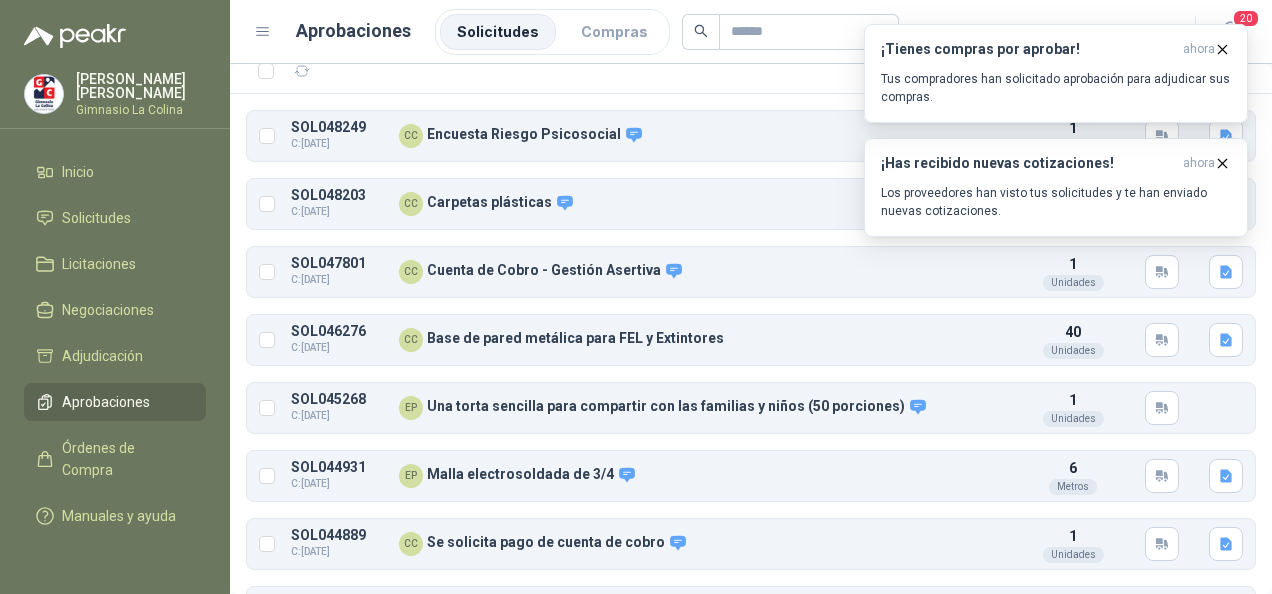 scroll, scrollTop: 0, scrollLeft: 0, axis: both 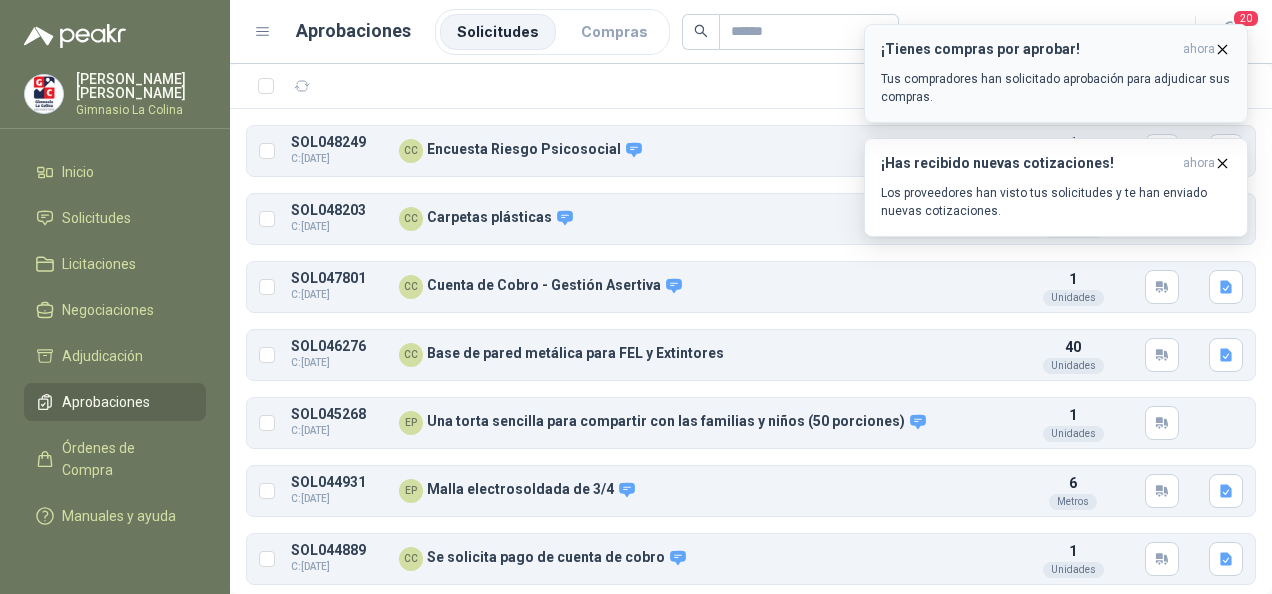 click 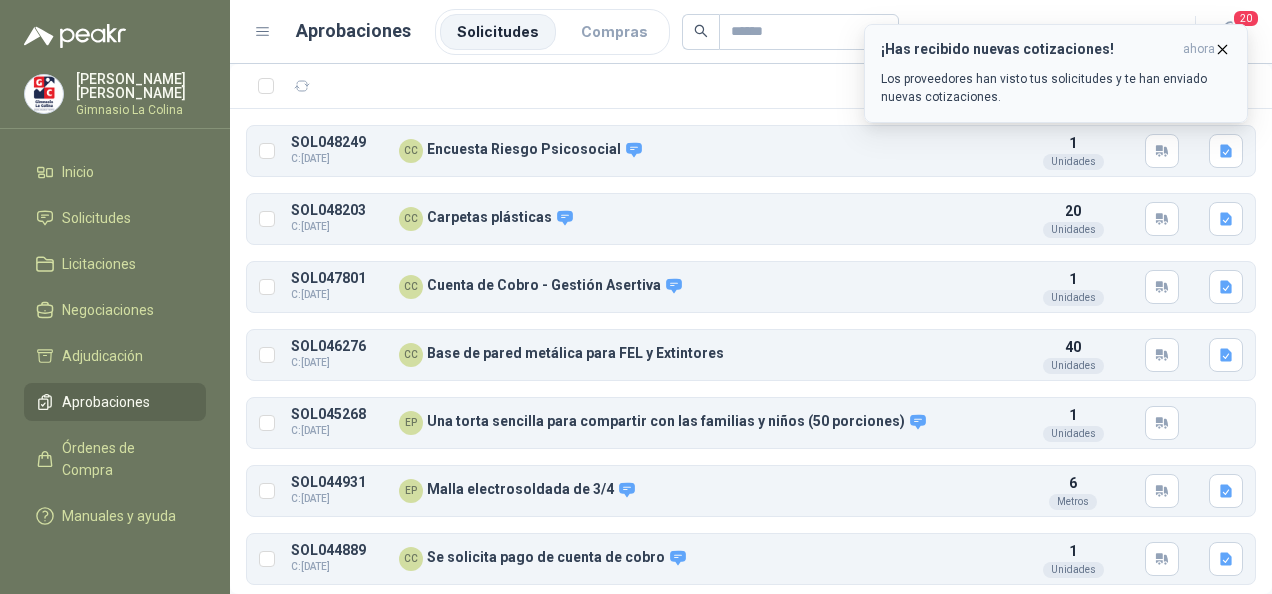 click 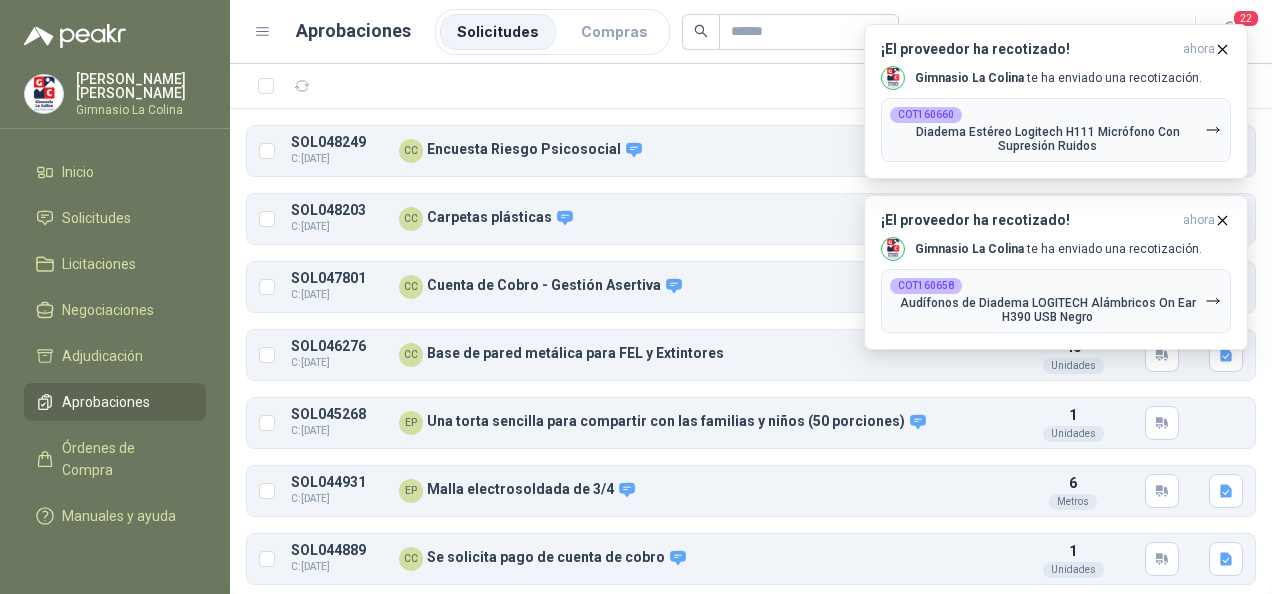 click on "SOL048249 C:  [DATE] CC Encuesta Riesgo Psicosocial       Detalles 1 Unidades SOL048203 C:  [DATE] CC Carpetas plásticas       Detalles 20 Unidades SOL047801 C:  [DATE] CC Cuenta de Cobro - Gestión Asertiva       Detalles 1 Unidades SOL046276 C:  [DATE] CC Base de pared metálica para FEL y Extintores     Detalles 40 Unidades SOL045268 C:  [DATE] EP Una torta sencilla para compartir con las familias y niños (50 porciones)       Detalles 1 Unidades SOL044931 C:  [DATE] EP Malla electrosoldada de 3/4       Detalles 6 Metros SOL044889 C:  [DATE] CC Se solicita pago de cuenta de cobro       Detalles 1 Unidades SOL044785 C:  [DATE] KB Lapiceros con figuras       Detalles 25 Unidades SOL044784 C:  [DATE] KB Set de sellos con figuras       Detalles 5 Paquetes SOL044783 C:  [DATE] KB Set de llaveros en madera       Detalles 4 Paquetes SOL044782 C:  [DATE] KB Set de sellos [PERSON_NAME] con letras del abecedario       Detalles 4 Paquetes SOL044591 C:  [DATE] CC       8" at bounding box center [751, 904] 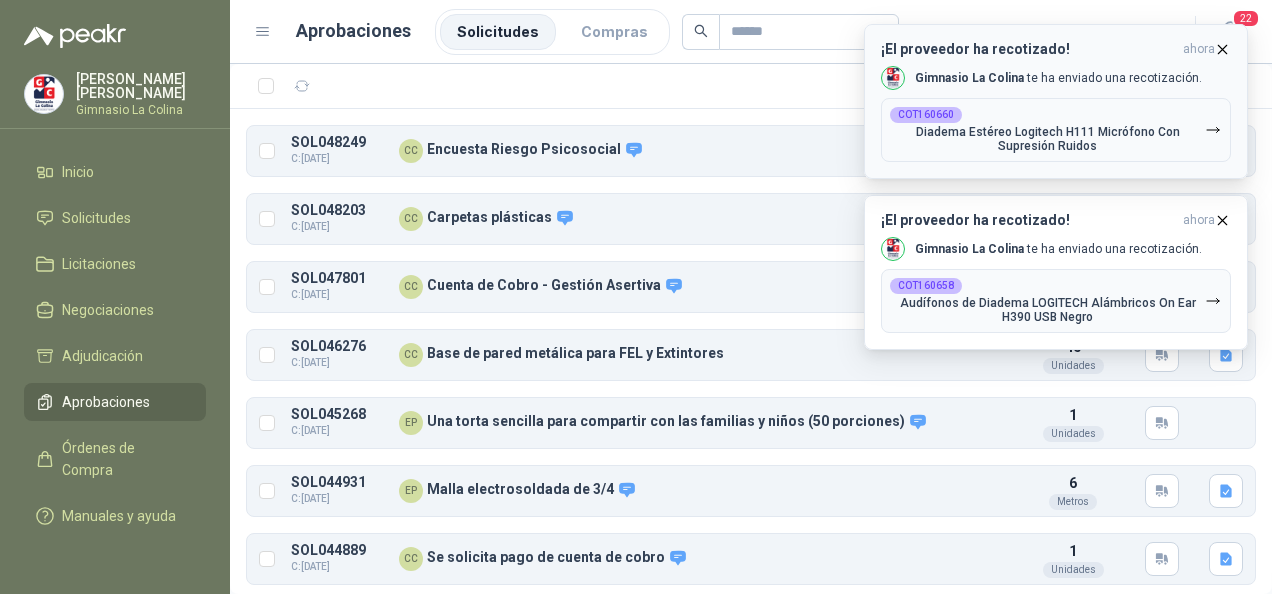 click 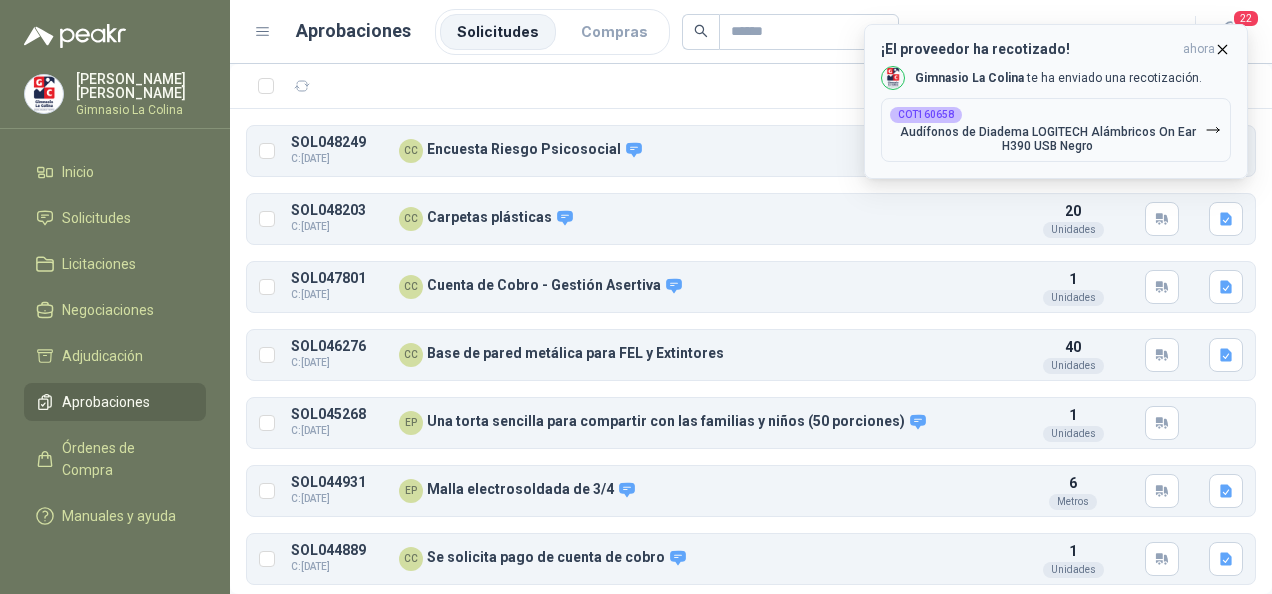 click 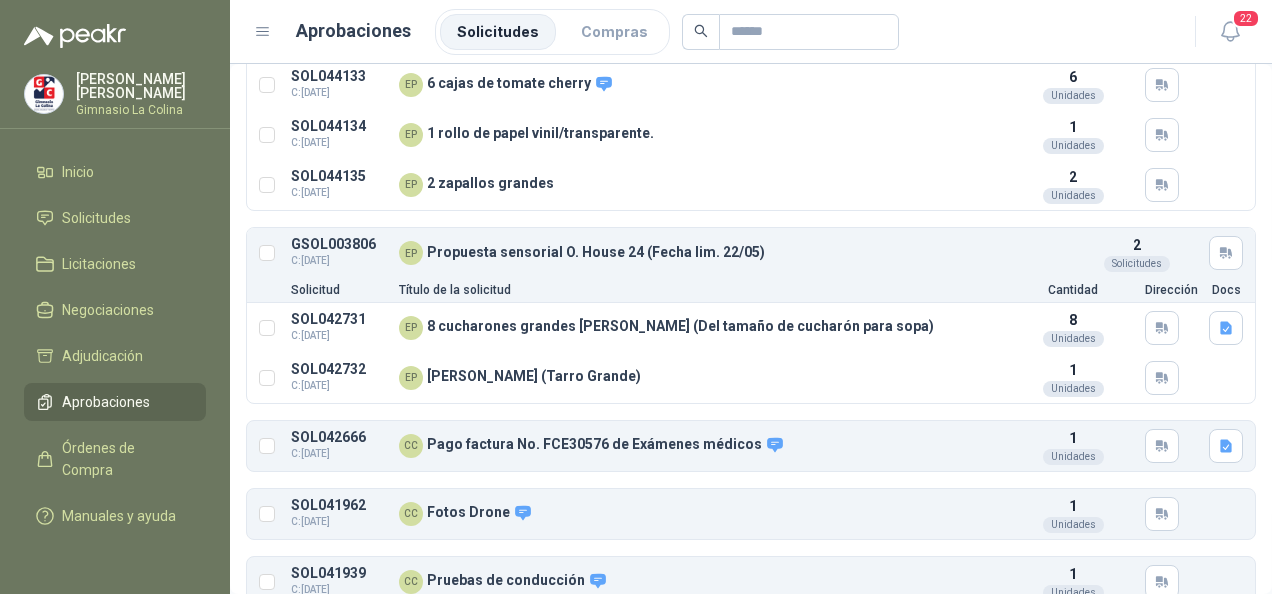 scroll, scrollTop: 1092, scrollLeft: 0, axis: vertical 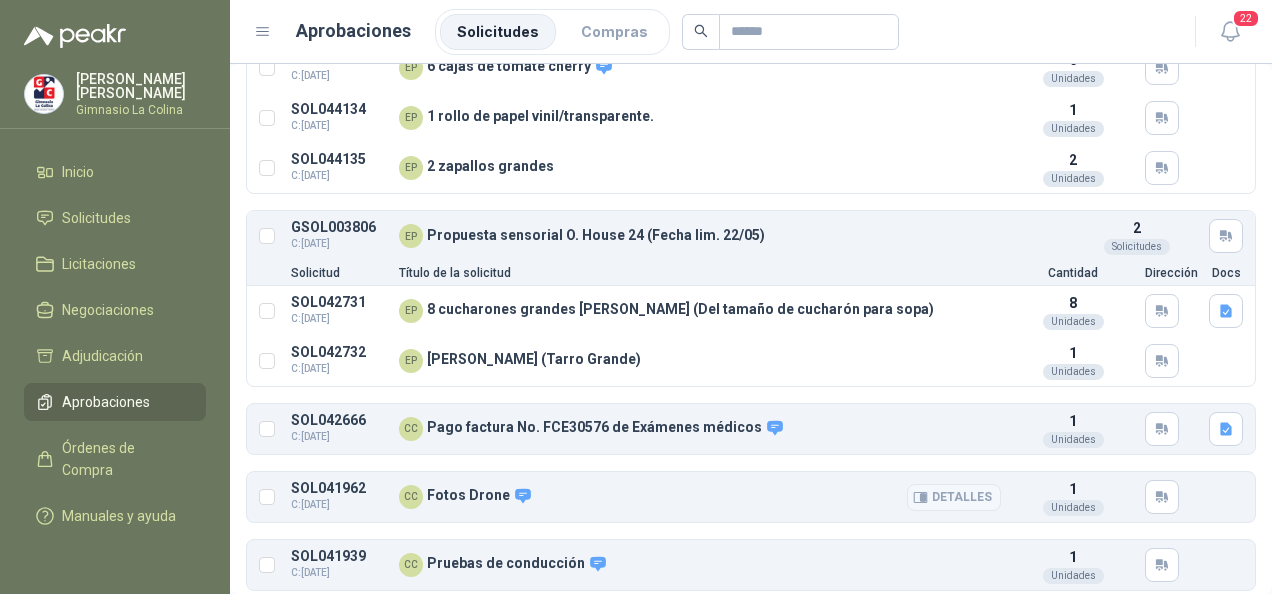 click on "Detalles" at bounding box center (954, 497) 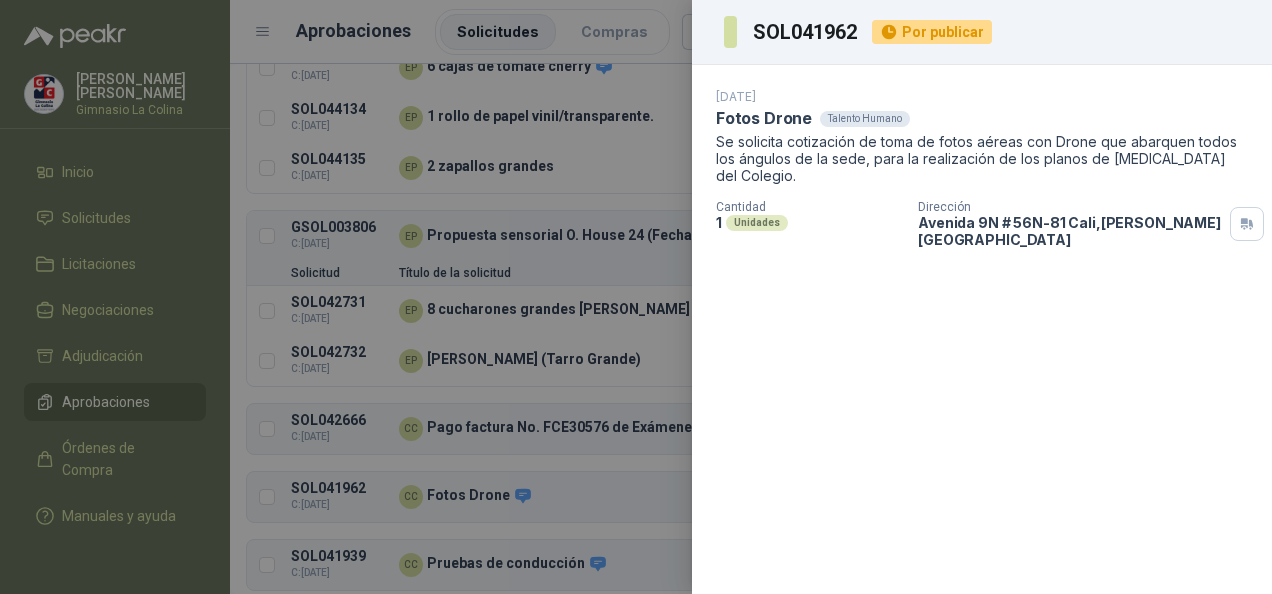 click at bounding box center [636, 297] 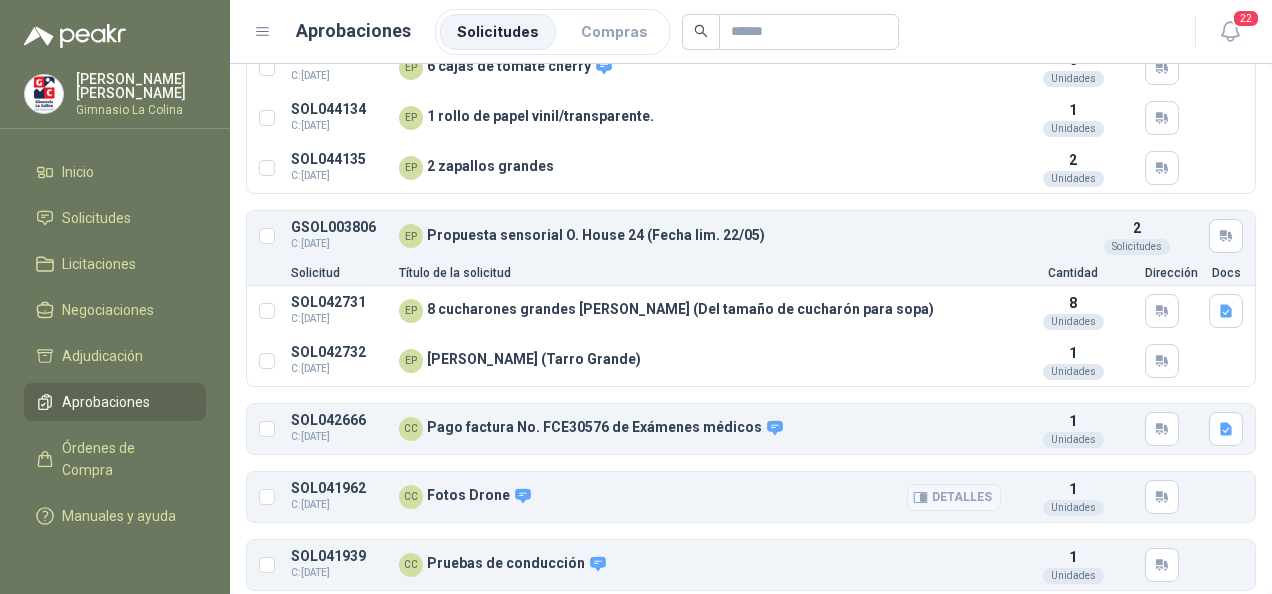 click on "Detalles" at bounding box center [954, 497] 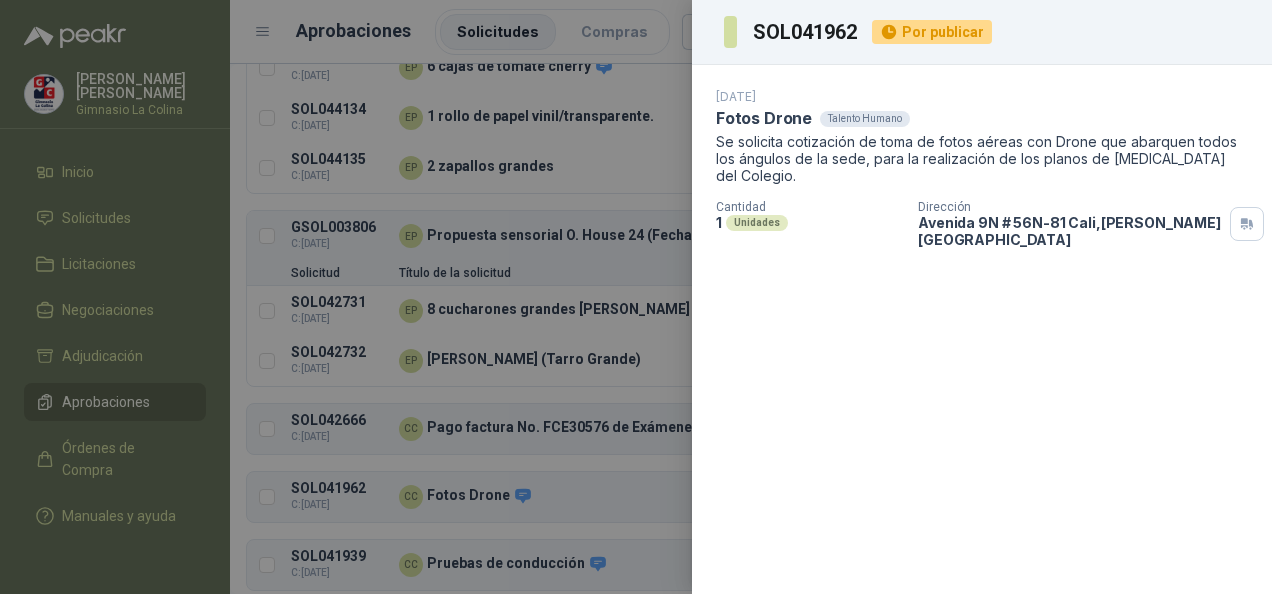 click at bounding box center (636, 297) 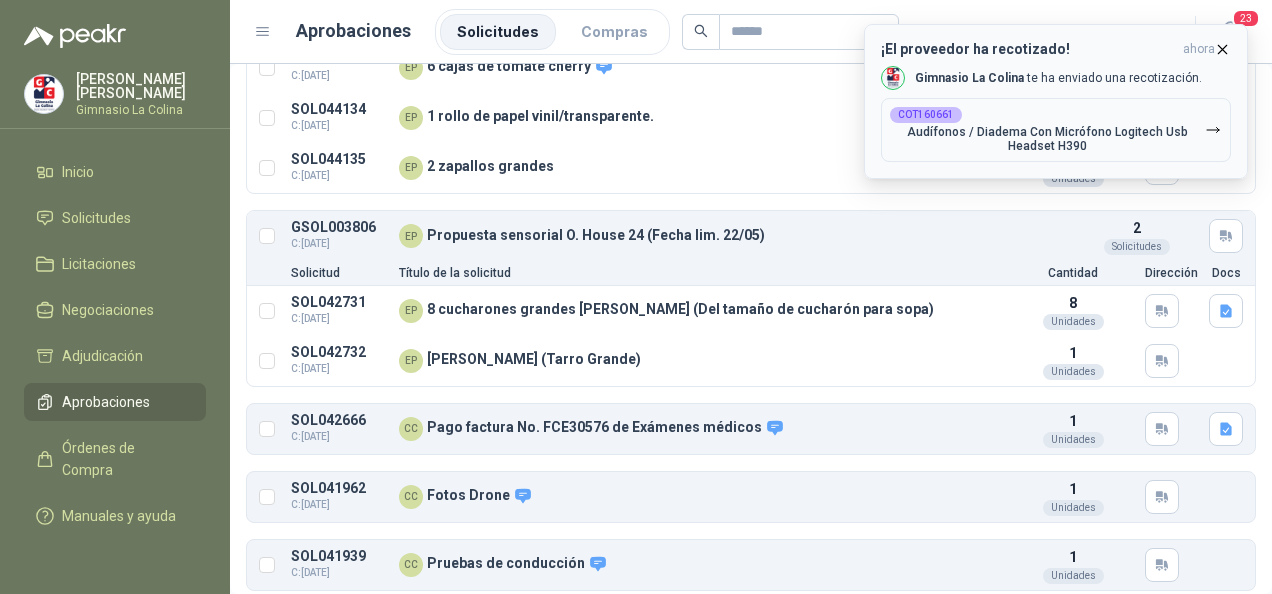 click 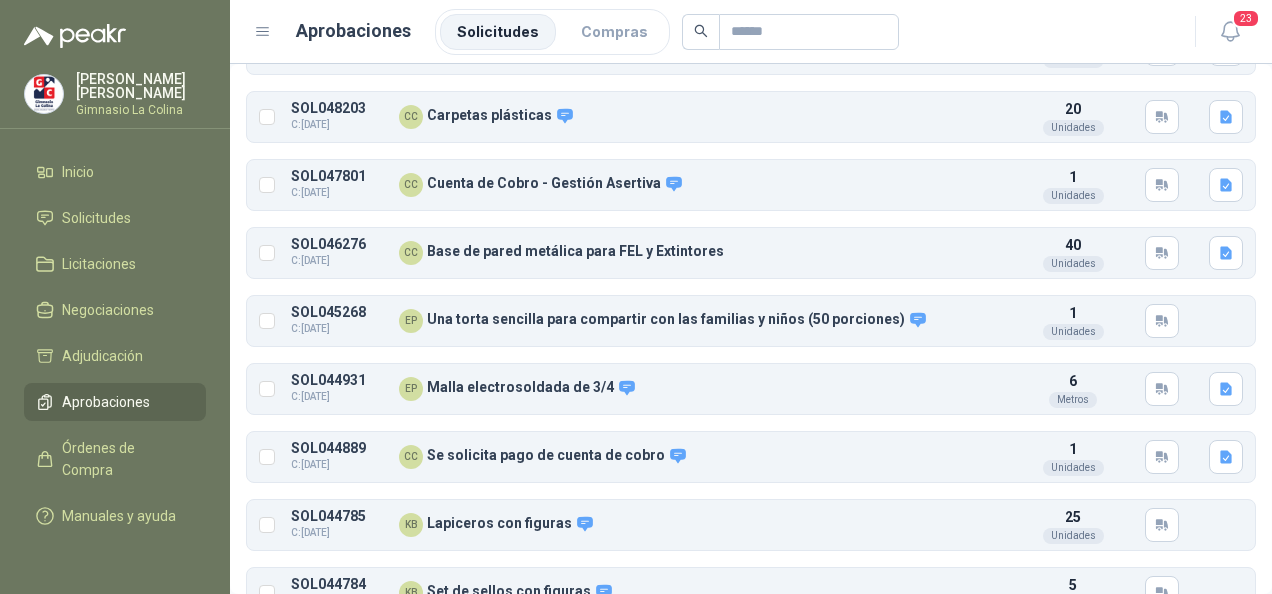 scroll, scrollTop: 0, scrollLeft: 0, axis: both 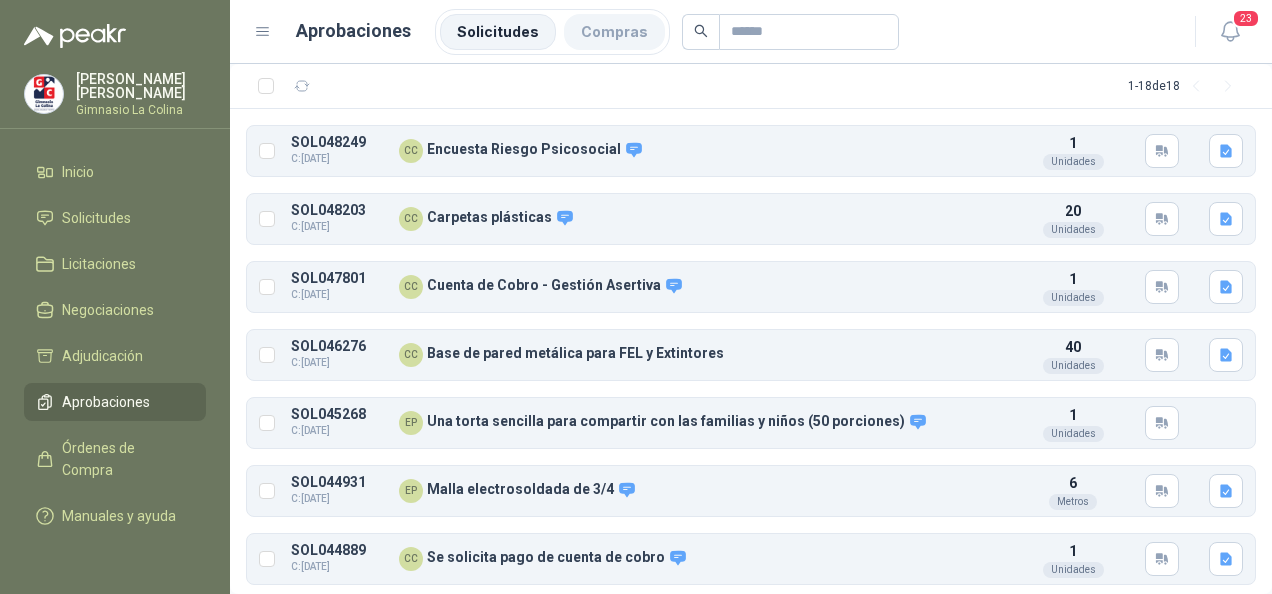 click on "Compras" at bounding box center [614, 32] 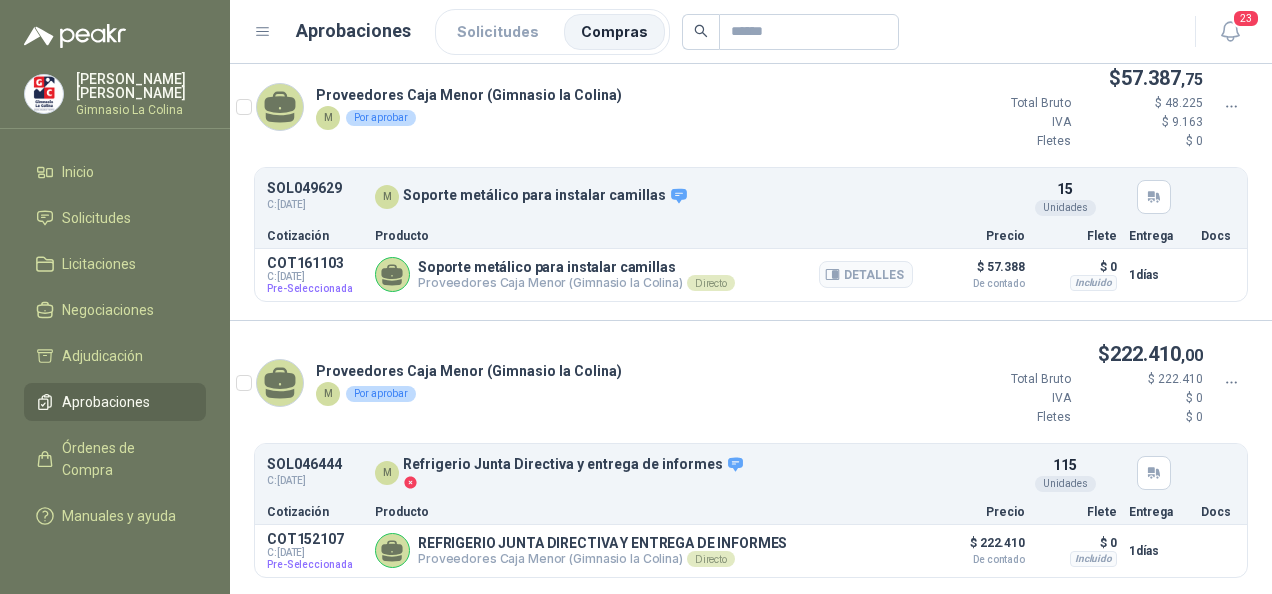 scroll, scrollTop: 0, scrollLeft: 0, axis: both 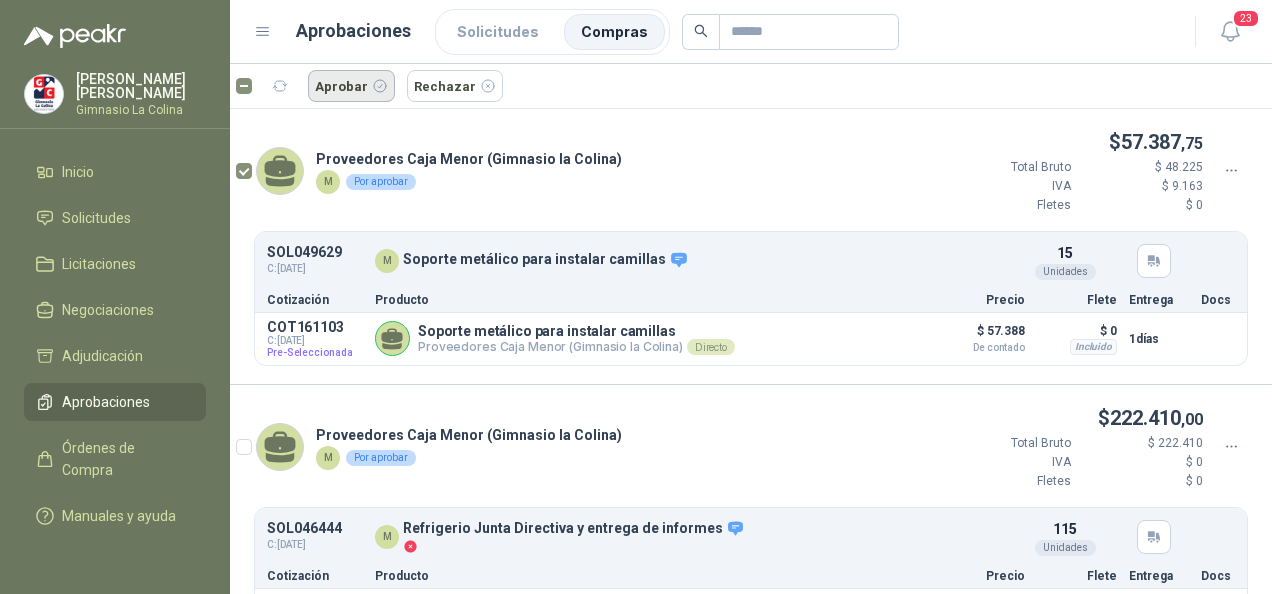 click on "Aprobar" at bounding box center (351, 86) 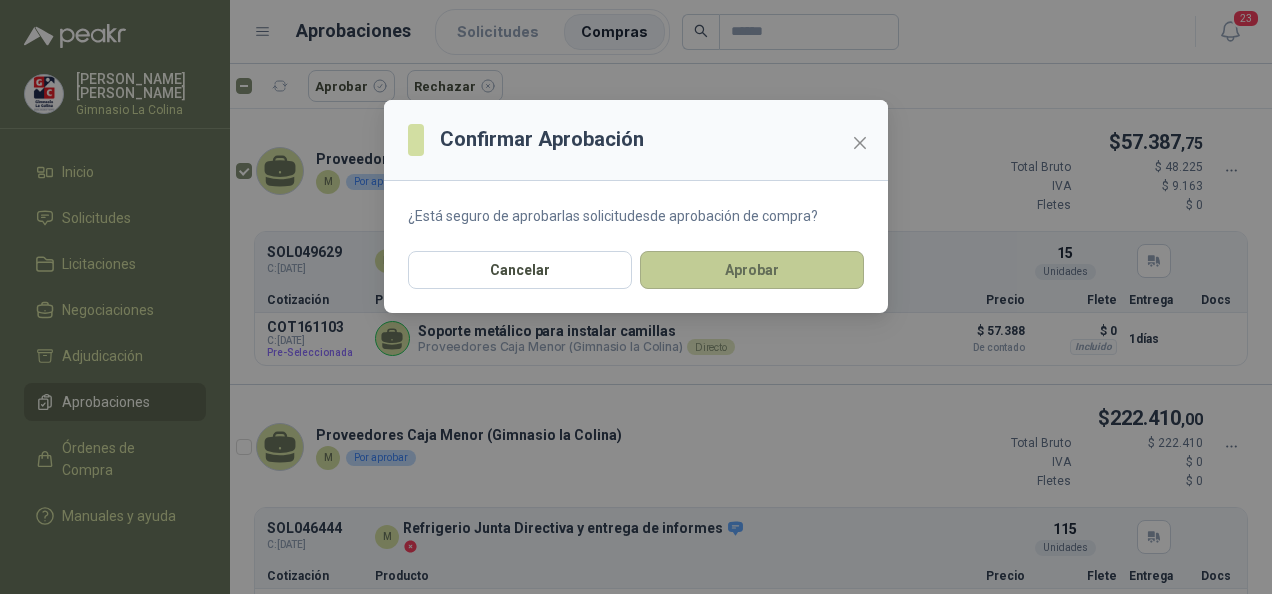 click on "Aprobar" at bounding box center [752, 270] 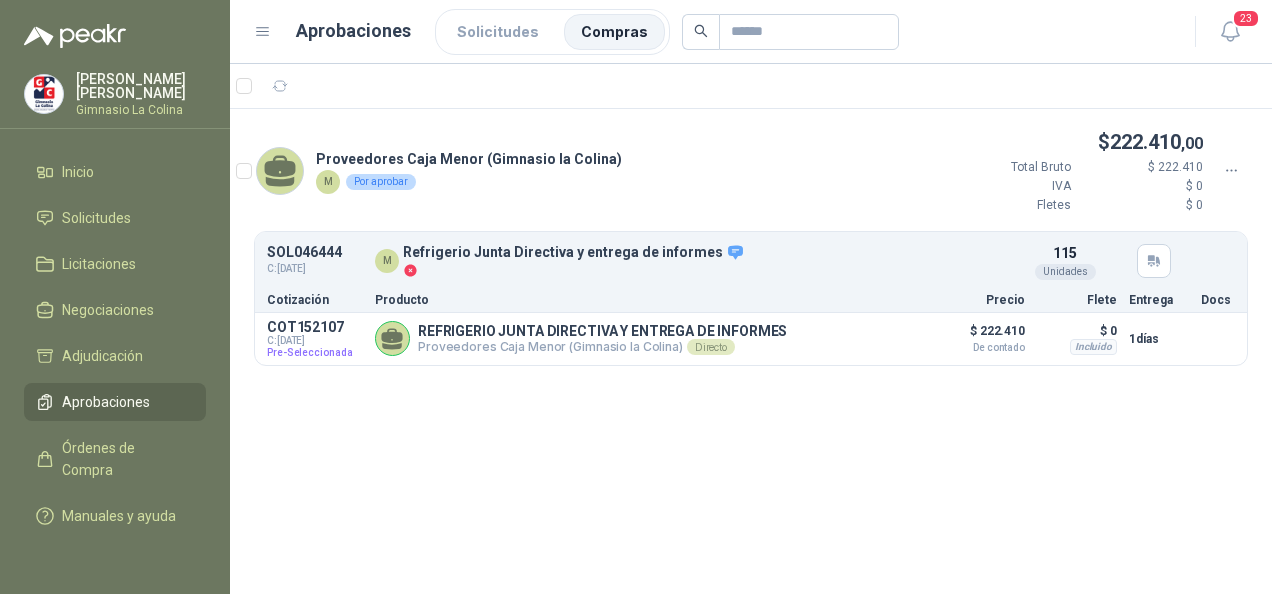 click on "SOL046444" at bounding box center [315, 252] 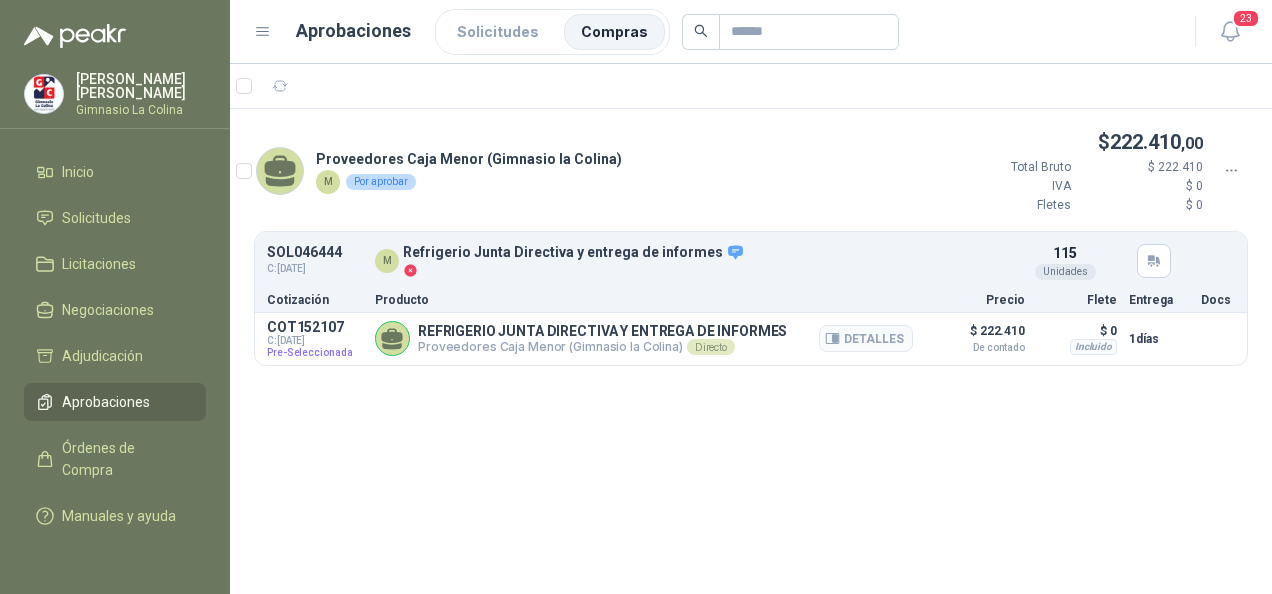 click on "REFRIGERIO JUNTA DIRECTIVA Y ENTREGA DE INFORMES" at bounding box center [602, 331] 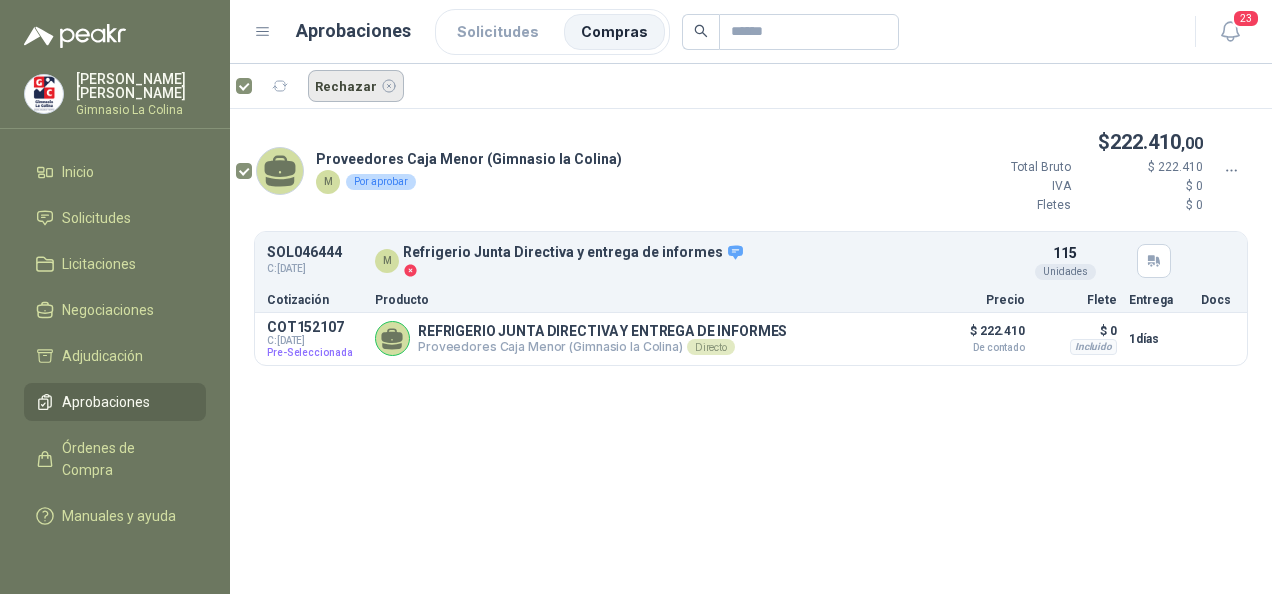 click on "Rechazar" at bounding box center (356, 86) 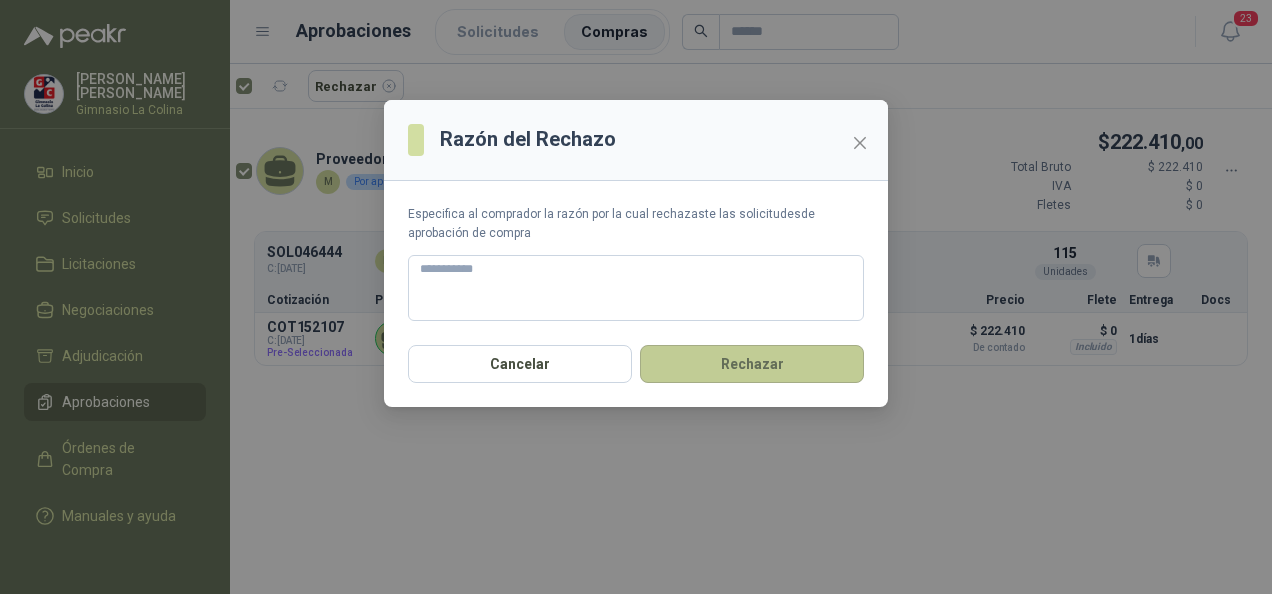 click on "Rechazar" at bounding box center [752, 364] 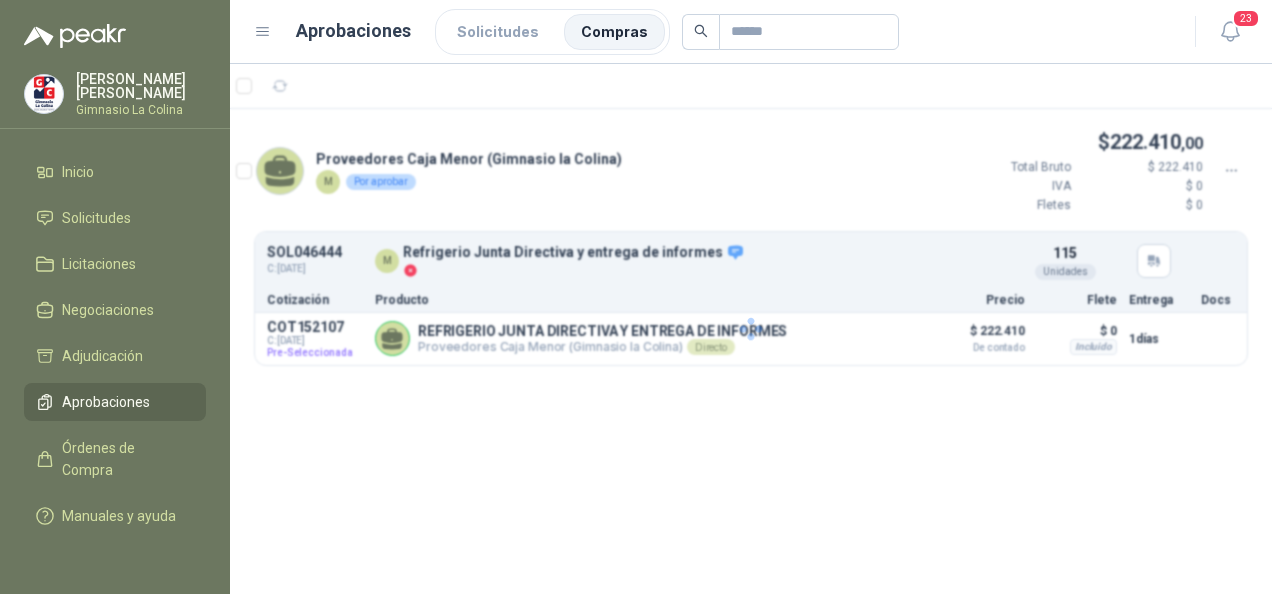 type 